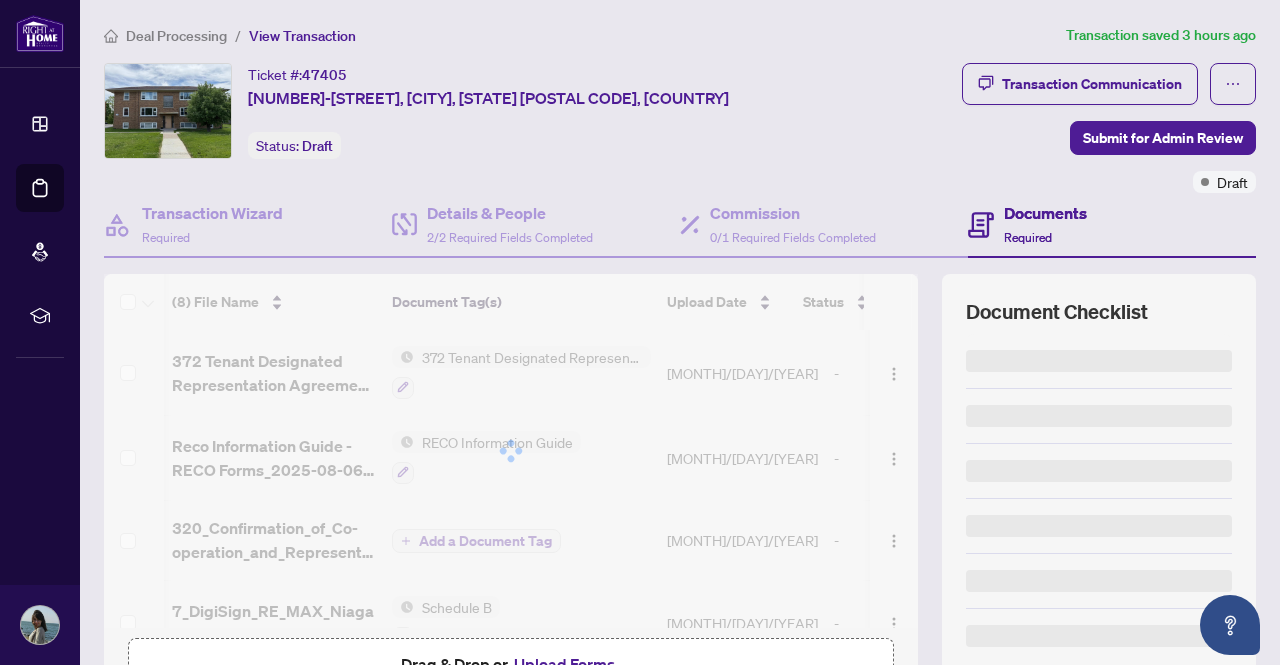 scroll, scrollTop: 0, scrollLeft: 0, axis: both 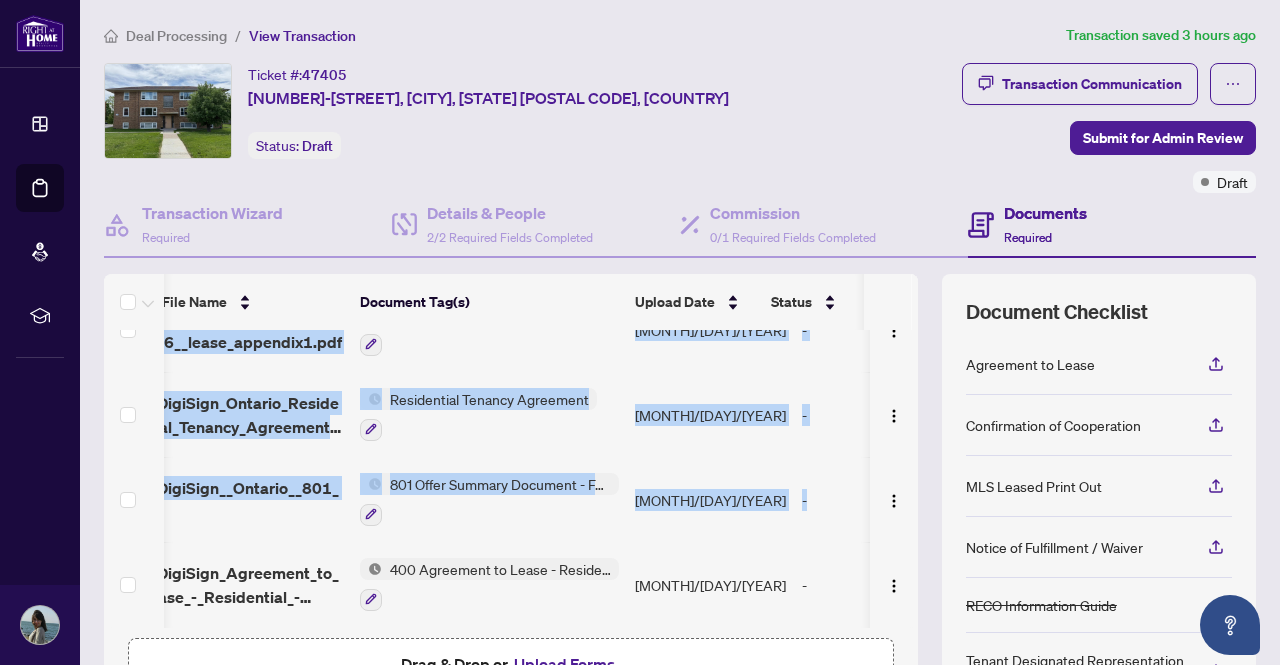 drag, startPoint x: 906, startPoint y: 524, endPoint x: 899, endPoint y: 293, distance: 231.10603 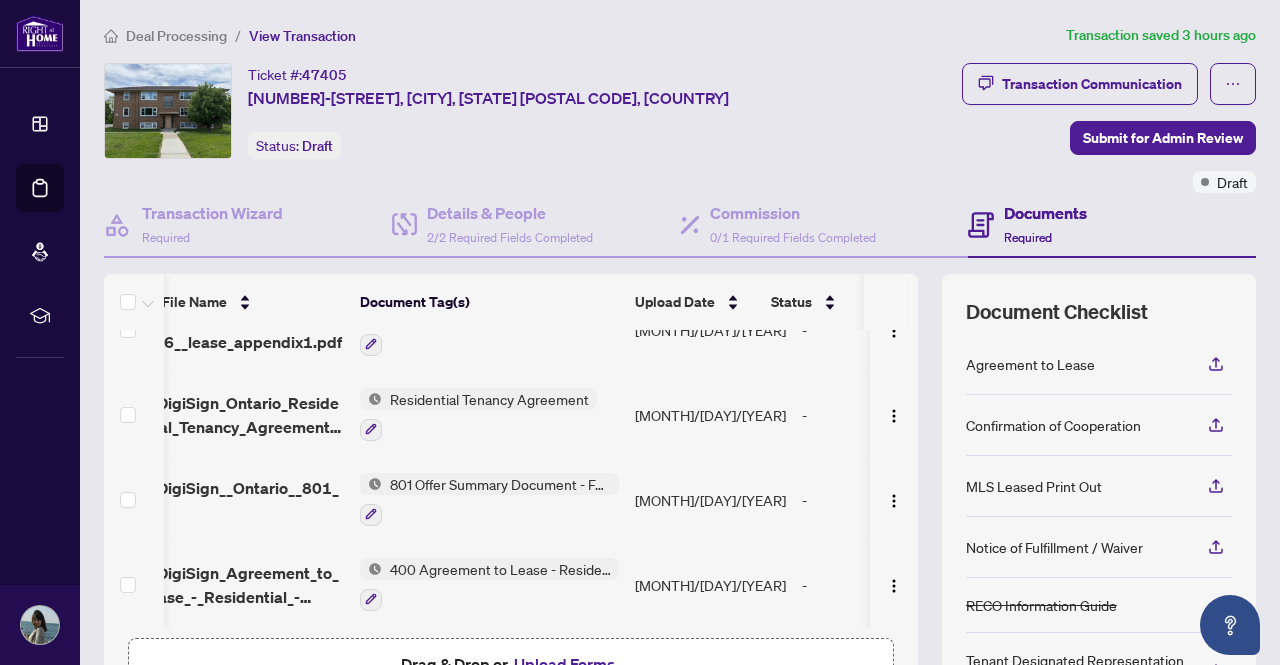 click on "Document Tag(s)" at bounding box center [489, 302] 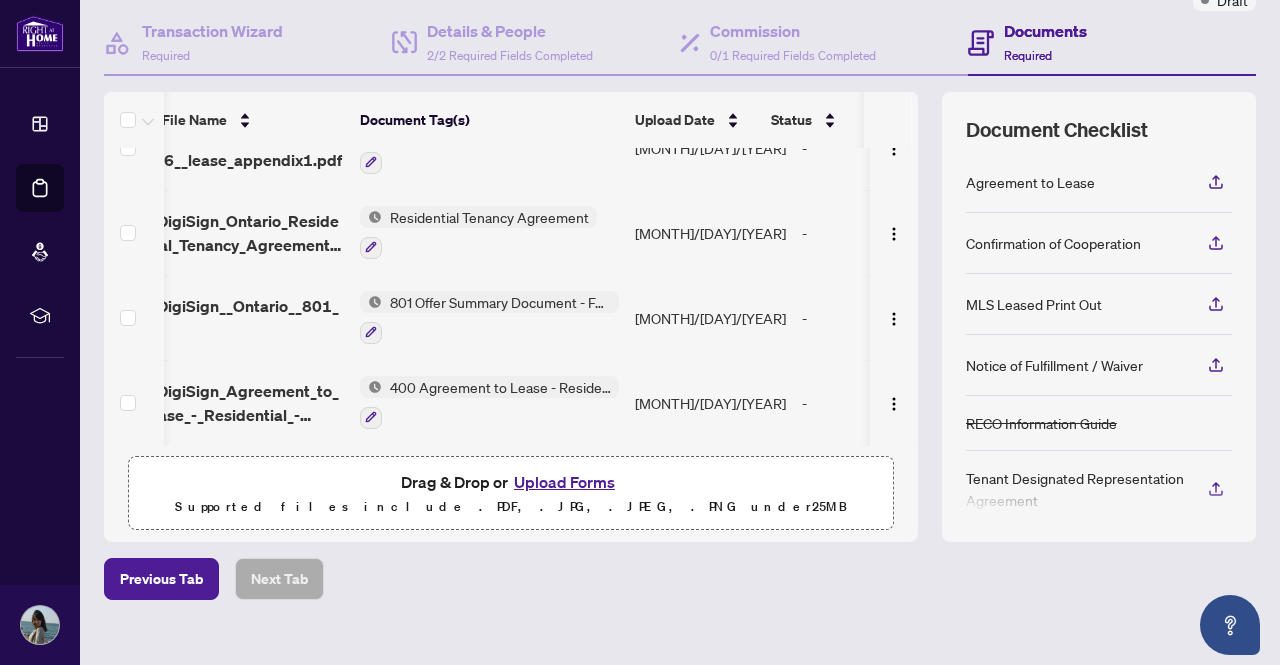 scroll, scrollTop: 207, scrollLeft: 0, axis: vertical 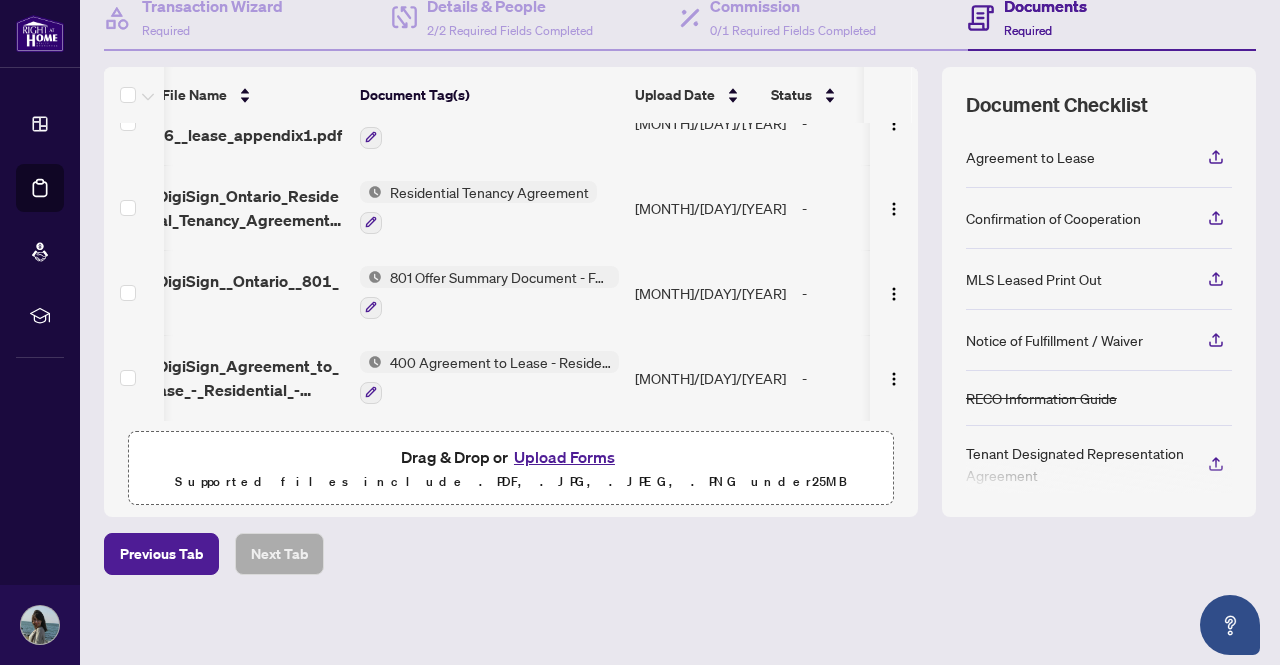 click on "Upload Forms" at bounding box center [564, 457] 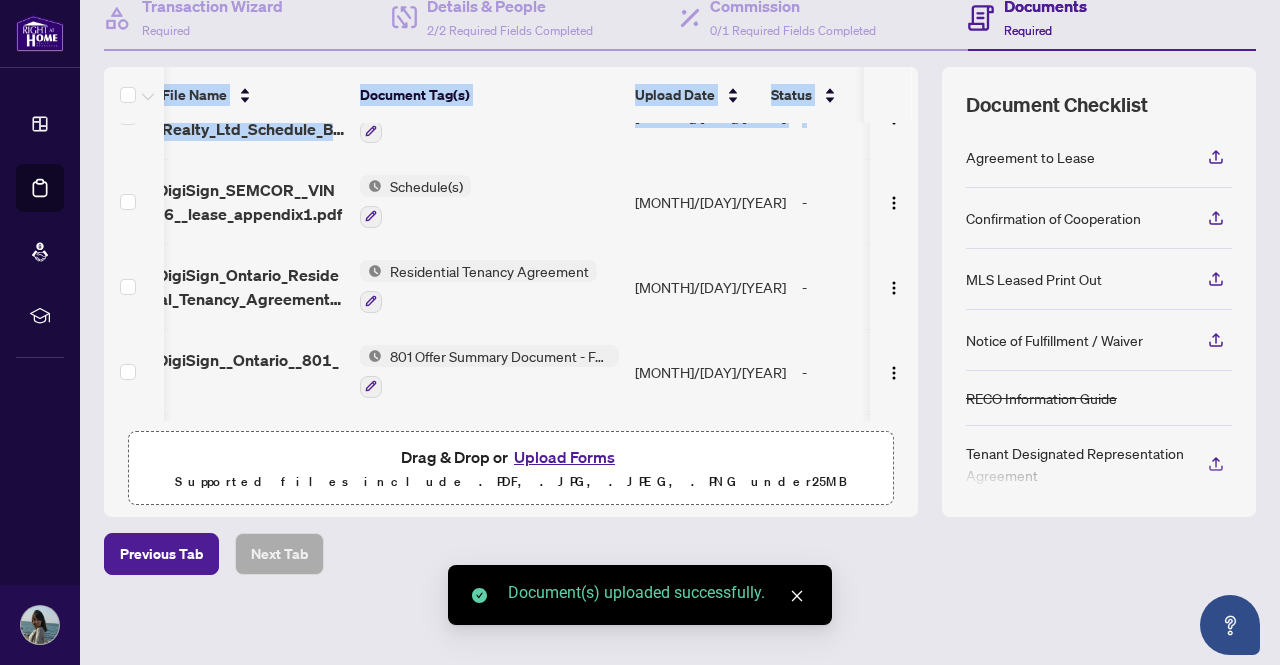 drag, startPoint x: 897, startPoint y: 298, endPoint x: 896, endPoint y: 152, distance: 146.00342 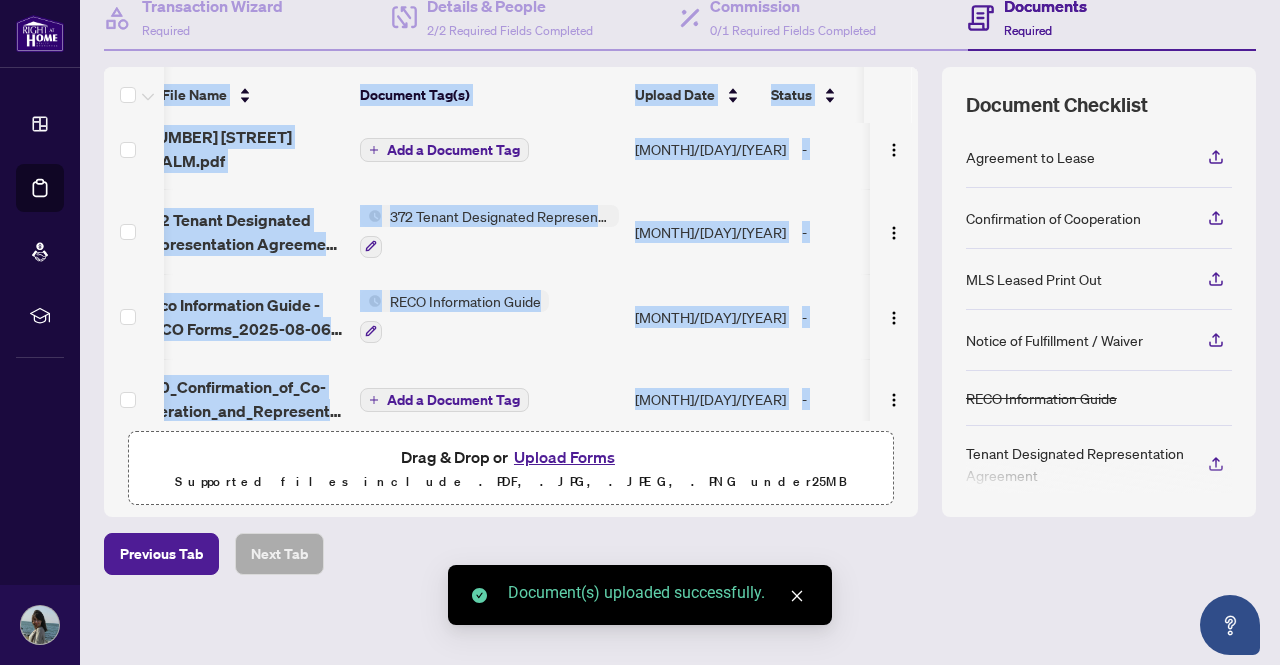 scroll, scrollTop: 2, scrollLeft: 32, axis: both 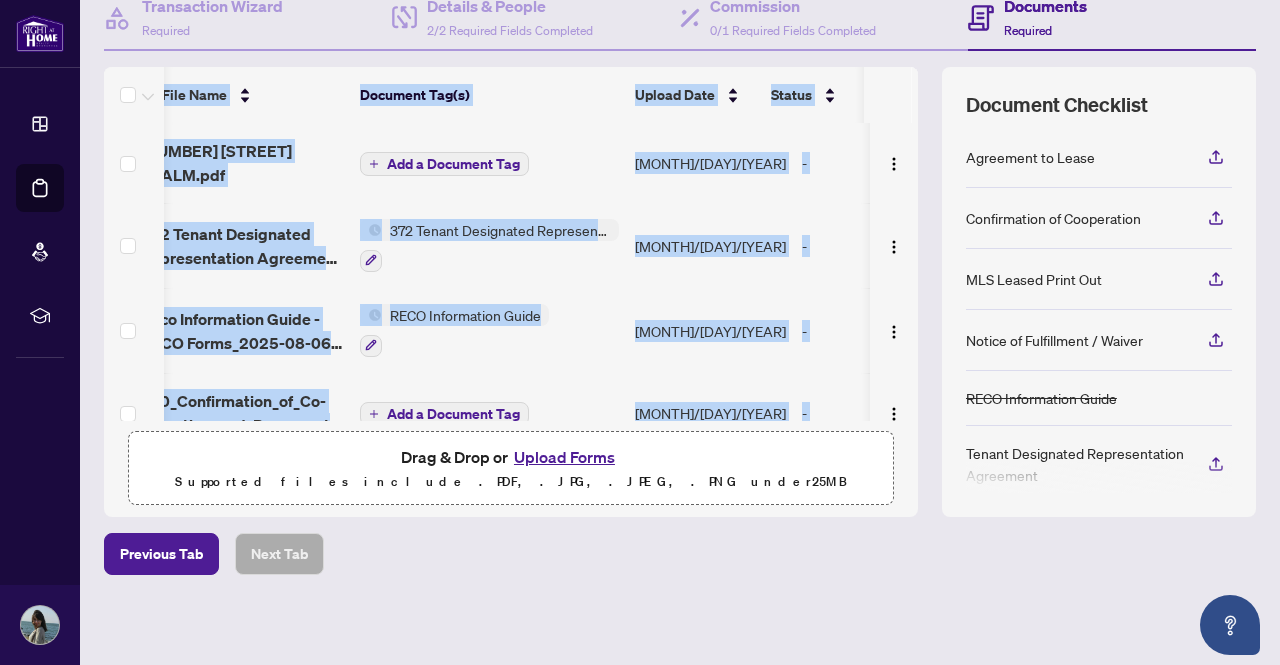 click on "Document Tag(s)" at bounding box center [489, 95] 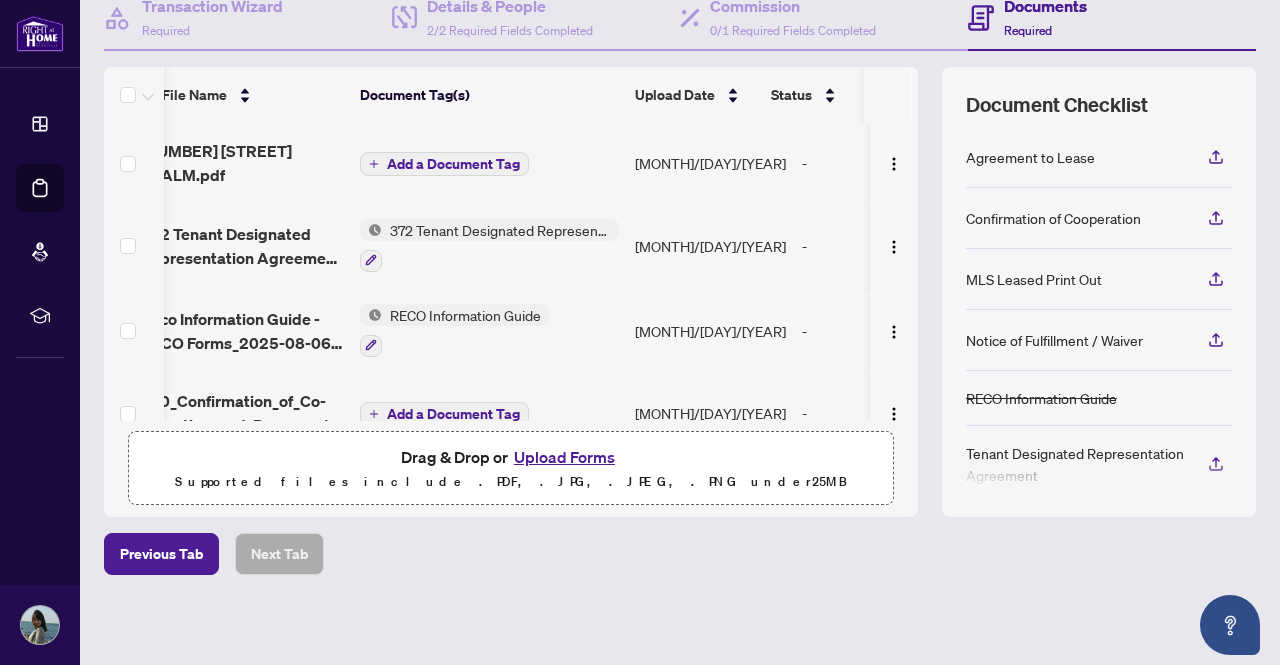 click on "Add a Document Tag" at bounding box center (444, 164) 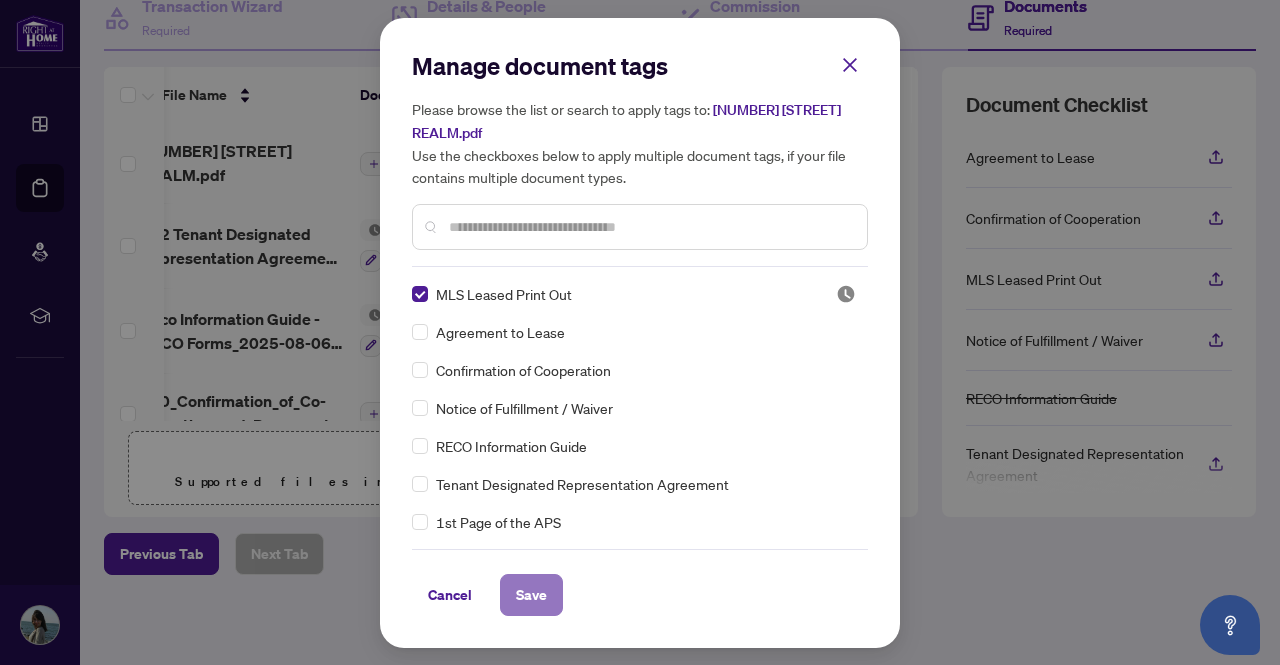 click on "Save" at bounding box center [531, 595] 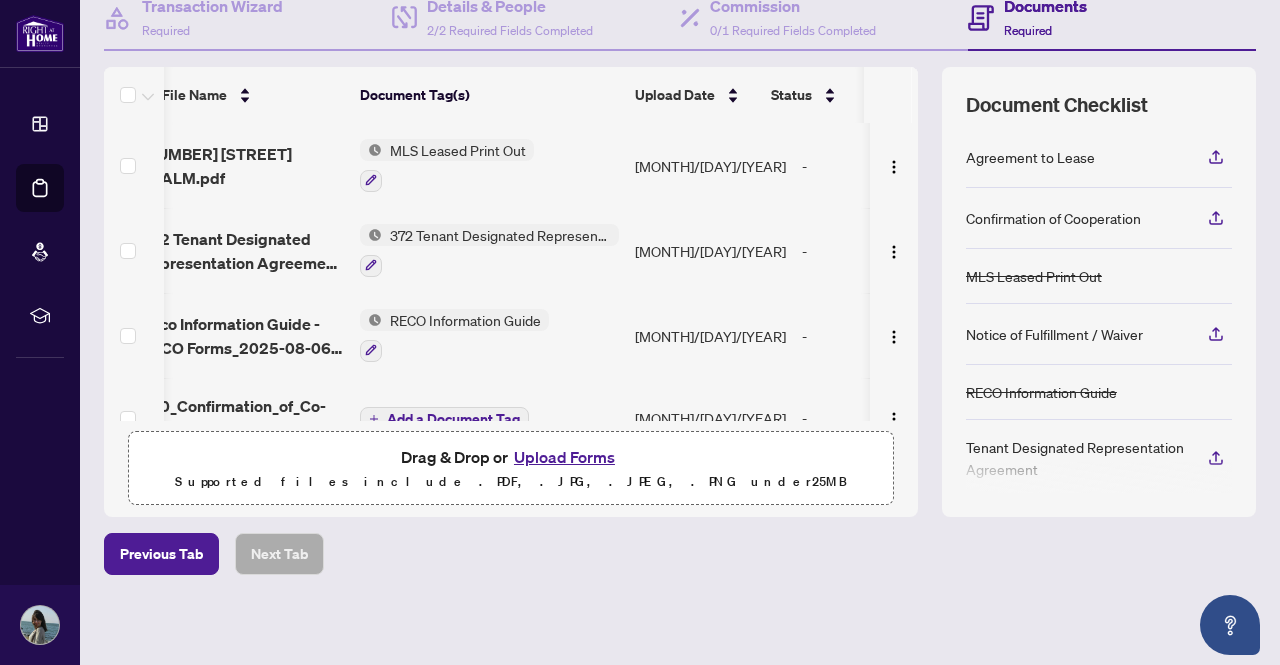 click on "Upload Forms" at bounding box center (564, 457) 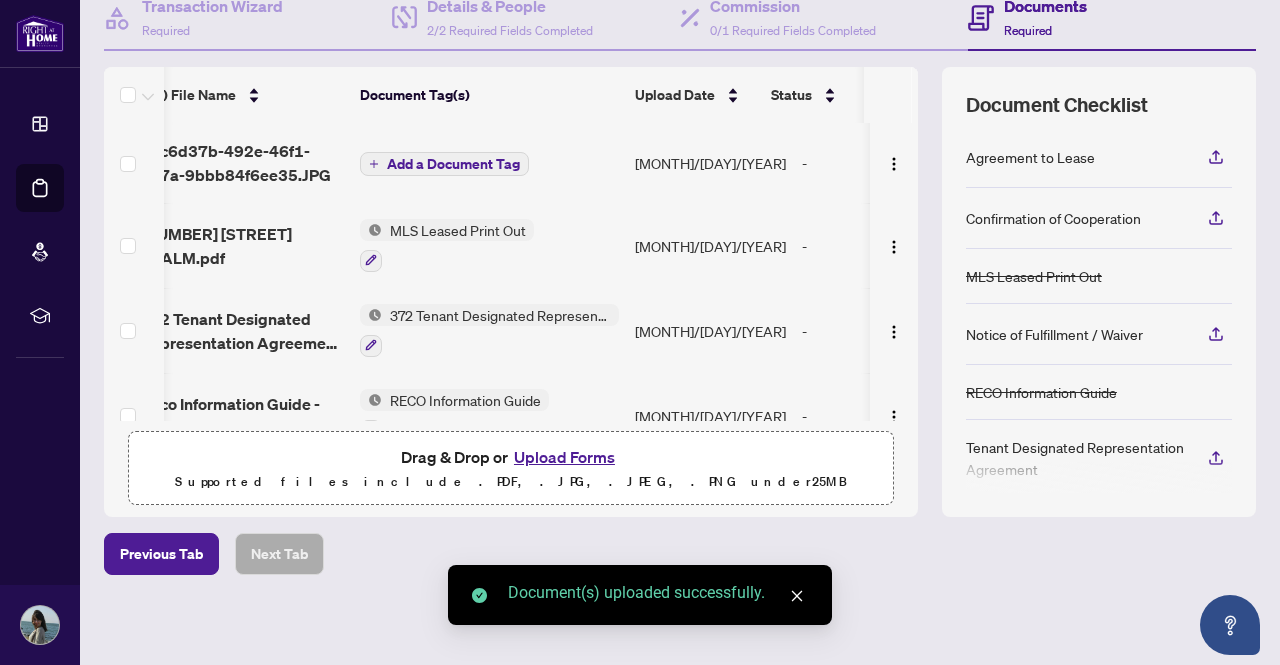 click on "Add a Document Tag" at bounding box center (453, 164) 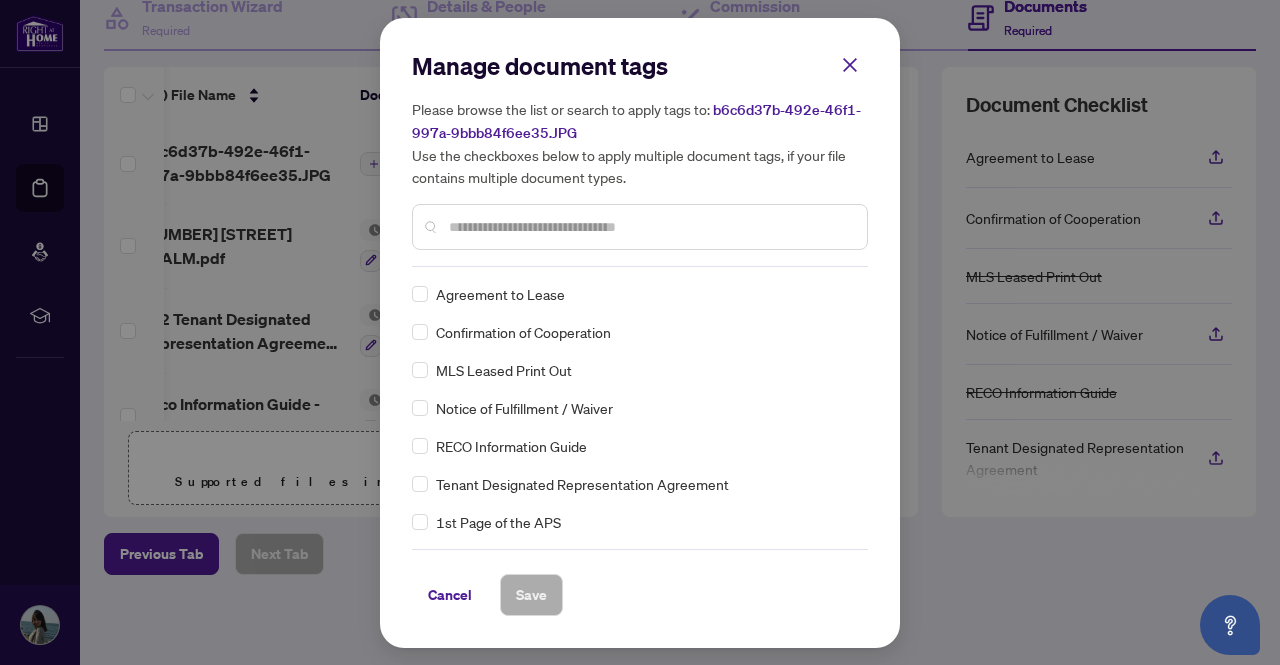 click on "Manage document tags Please browse the list or search to apply tags to:   b6c6d37b-492e-46f1-997a-9bbb84f6ee35.JPG   Use the checkboxes below to apply multiple document tags, if your file contains multiple document types.   Agreement to Lease Confirmation of Cooperation MLS Leased Print Out Notice of Fulfillment / Waiver RECO Information Guide Tenant Designated Representation Agreement 1st Page of the APS Advance Paperwork Agent Correspondence Agreement of Assignment of Purchase and Sale Agreement of Purchase and Sale Agreement to Cooperate /Broker Referral Articles of Incorporation Back to Vendor Letter Belongs to Another Transaction Builder's Consent Buyer Designated Representation Agreement Buyer Designated Representation Agreement Buyers Lawyer Information Certificate of Estate Trustee(s) Client Refused to Sign Closing Date Change Co-op Brokerage Commission Statement Co-op EFT Co-operating Indemnity Agreement Commission Adjustment Commission Agreement Commission Calculation Commission Statement Sent EFT" at bounding box center [640, 333] 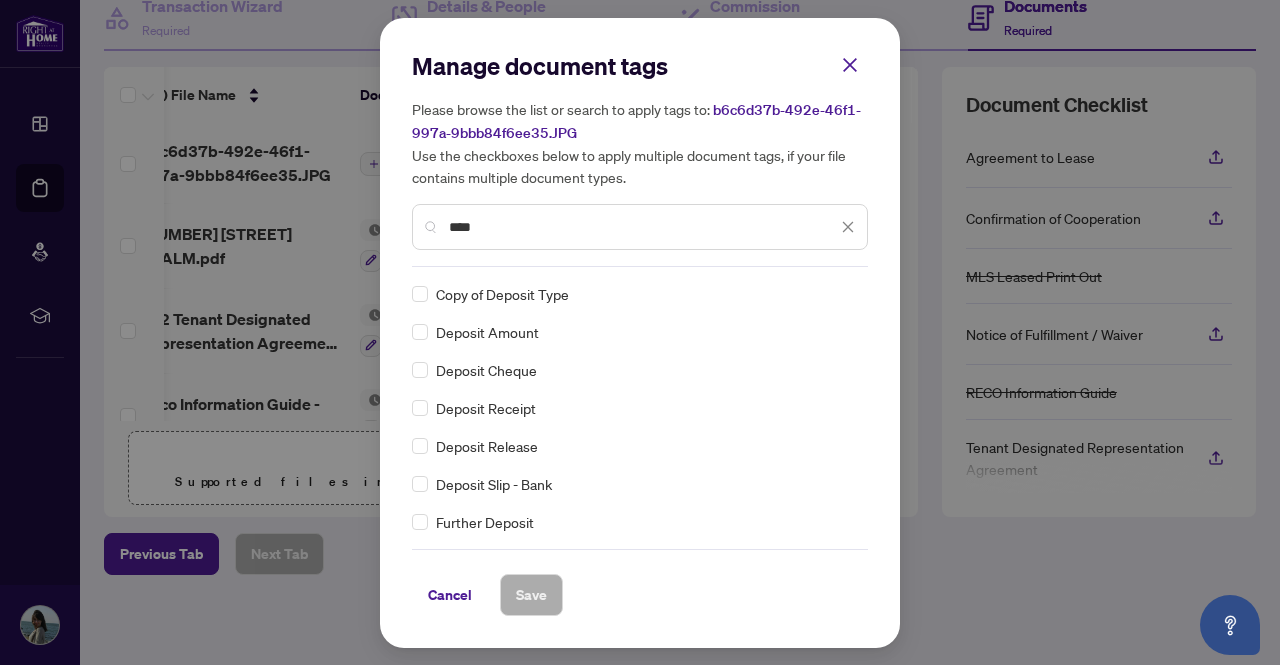 type on "****" 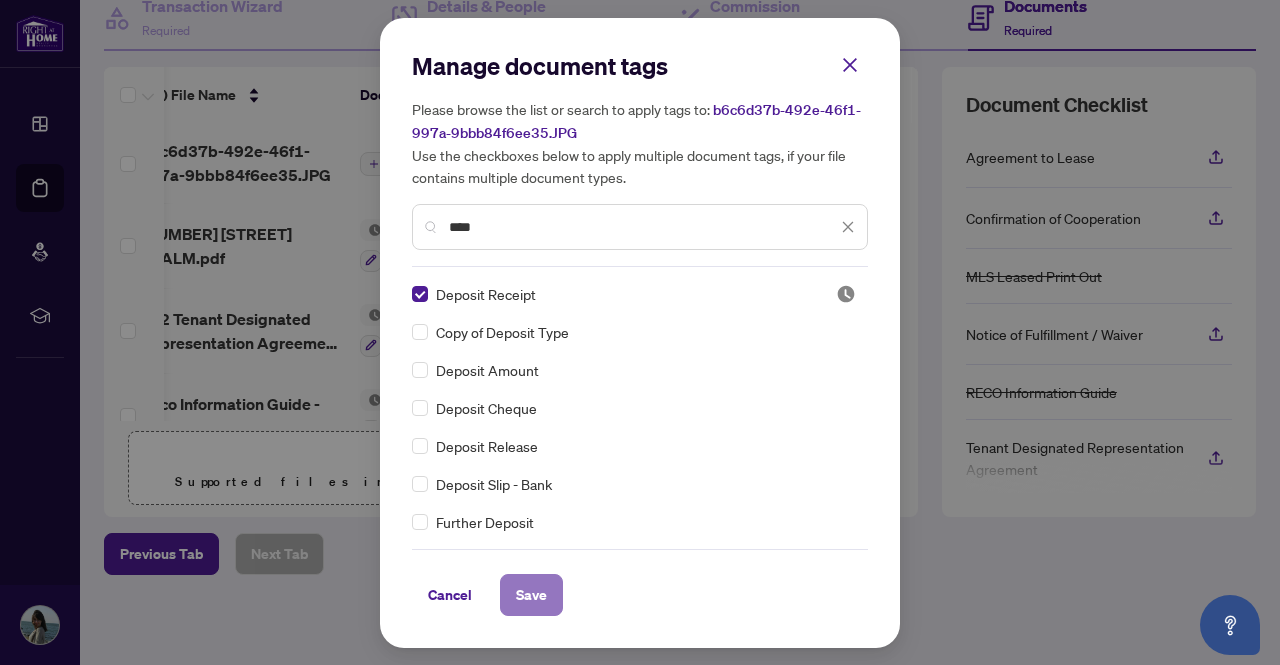 click on "Save" at bounding box center (531, 595) 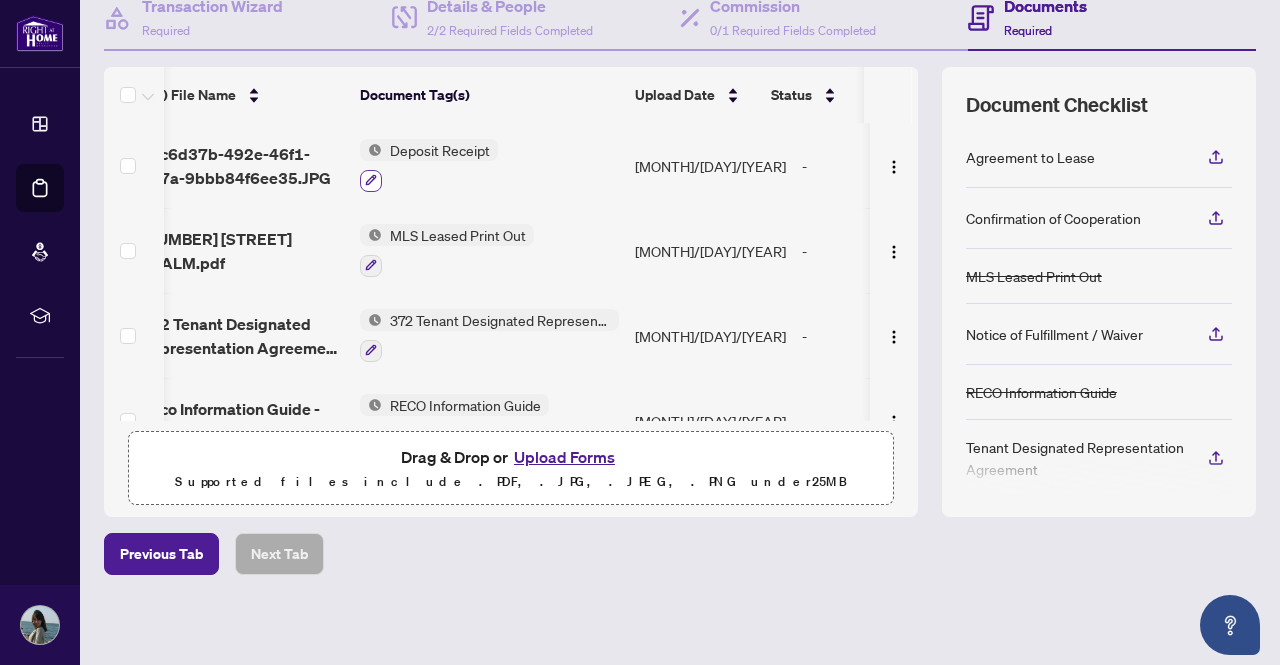 click 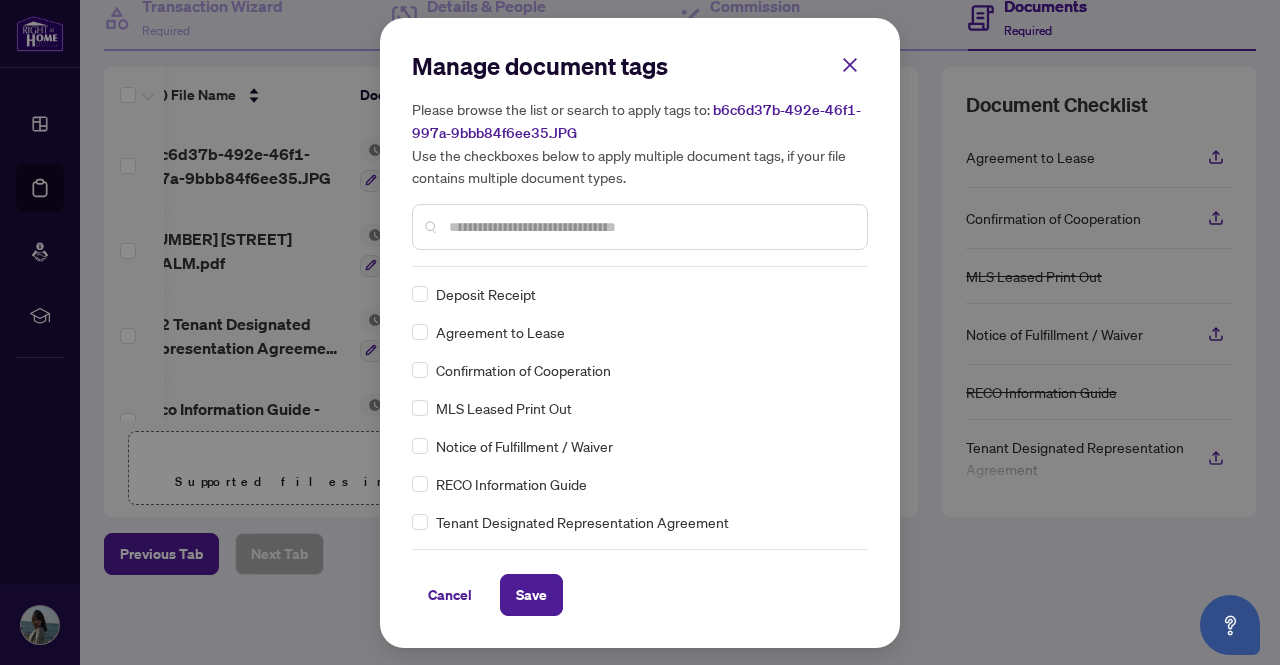 click at bounding box center (650, 227) 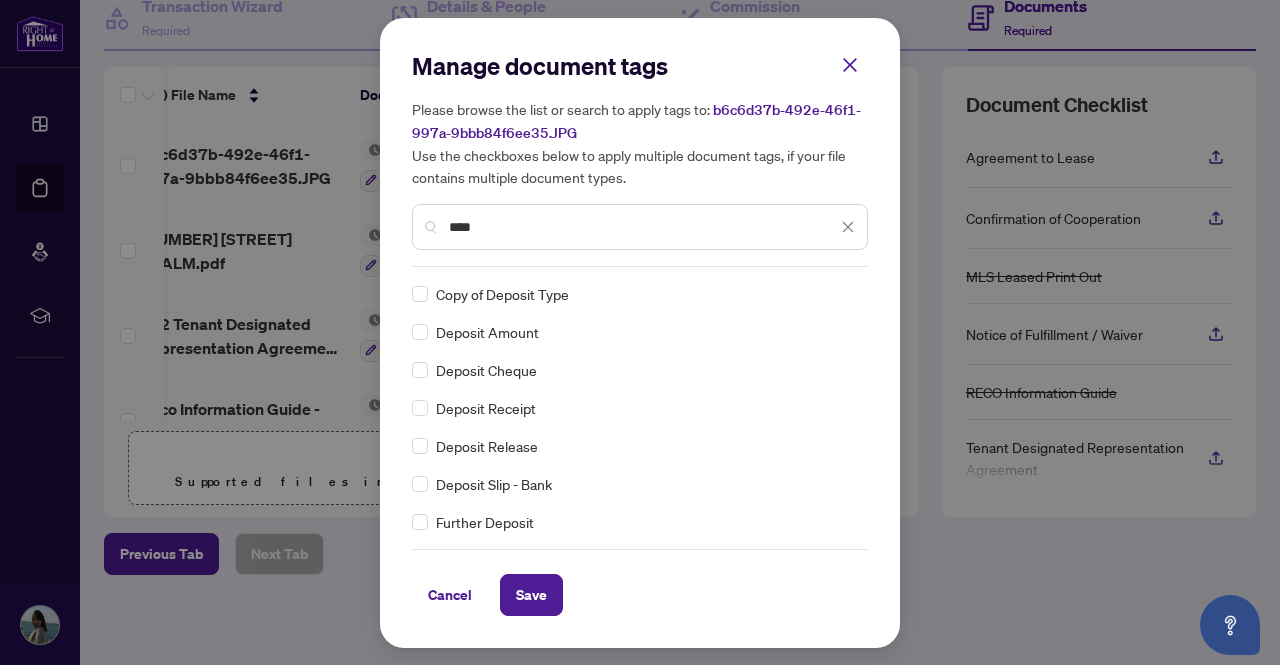 type on "****" 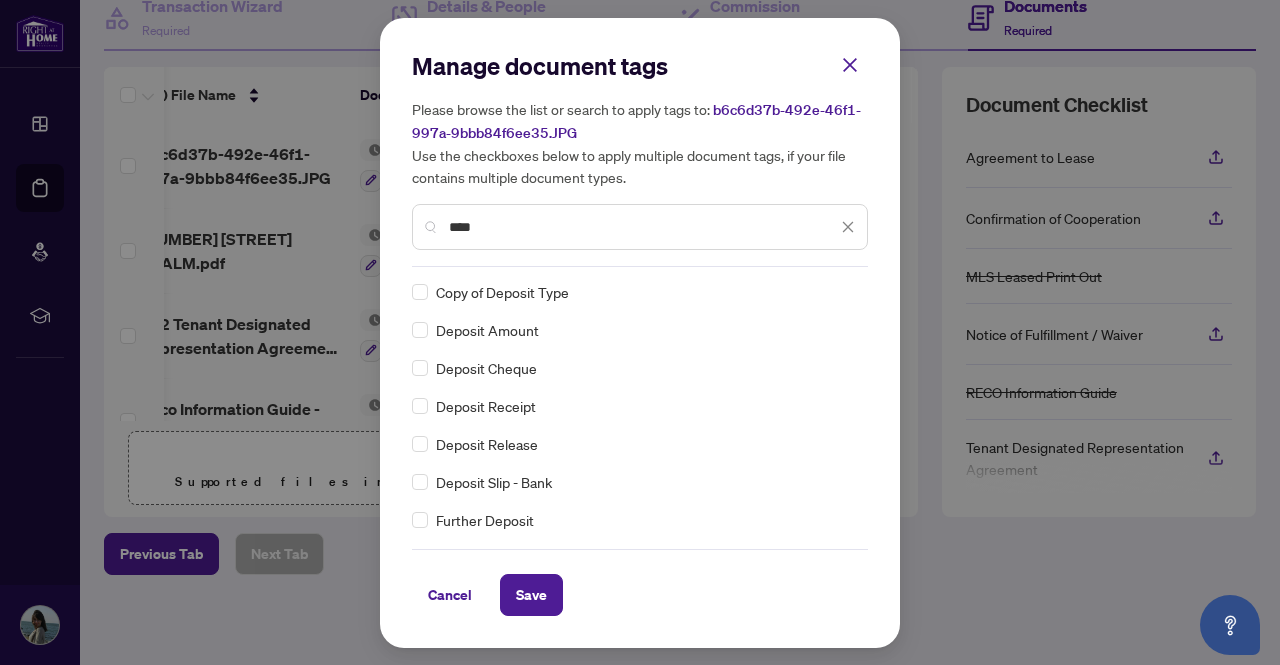 scroll, scrollTop: 0, scrollLeft: 0, axis: both 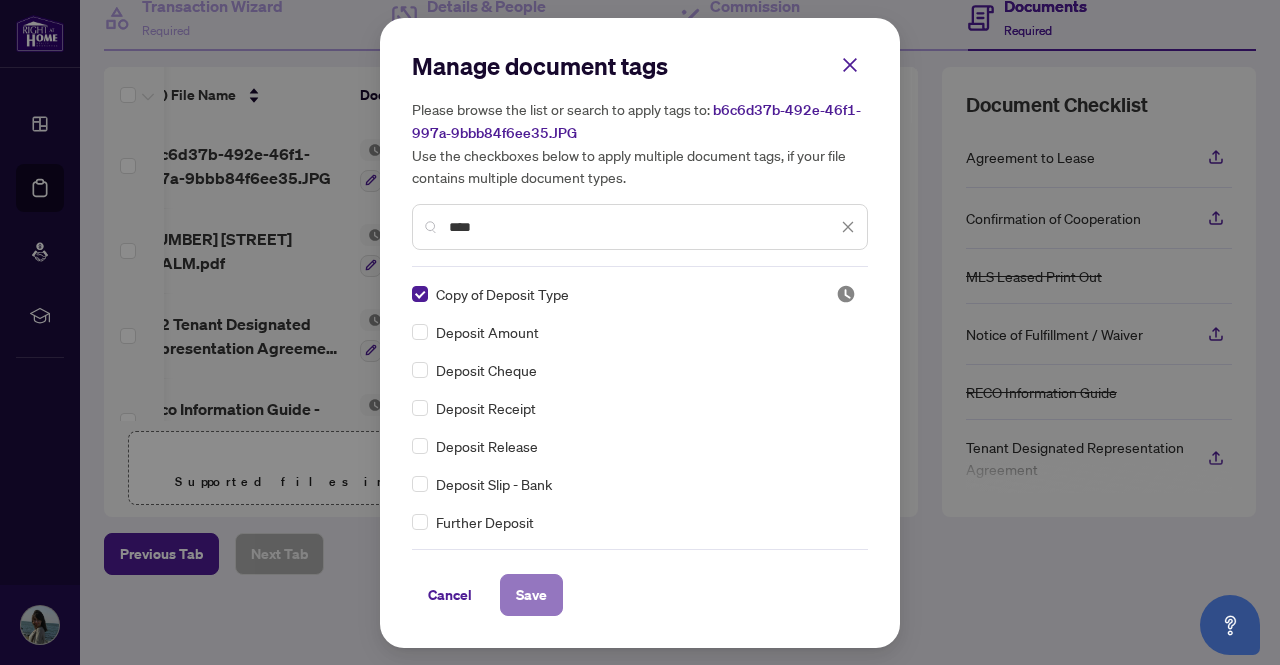click on "Save" at bounding box center (531, 595) 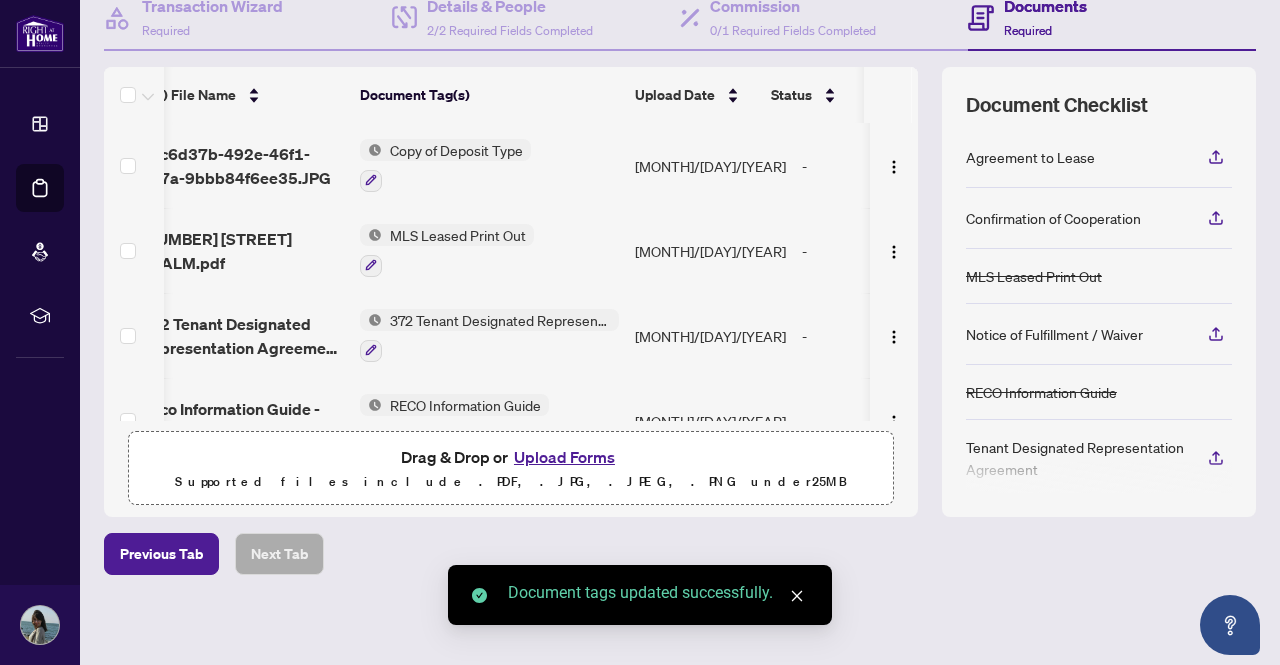 click on "Upload Forms" at bounding box center (564, 457) 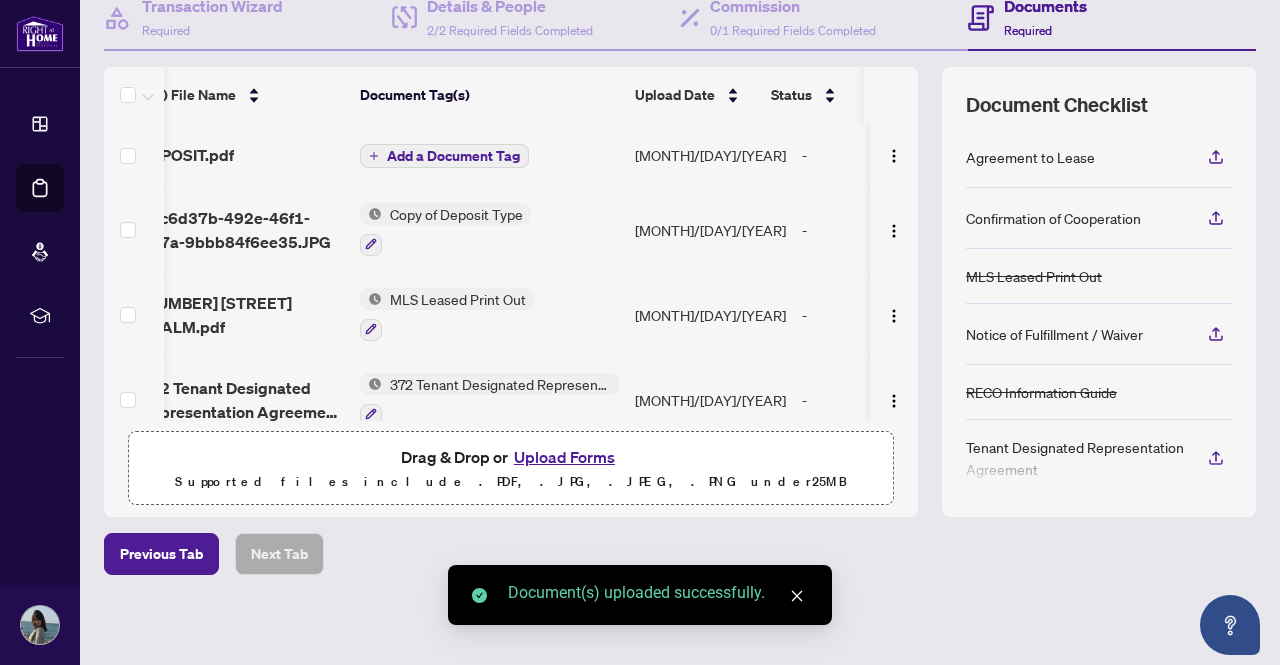 click on "Add a Document Tag" at bounding box center [453, 156] 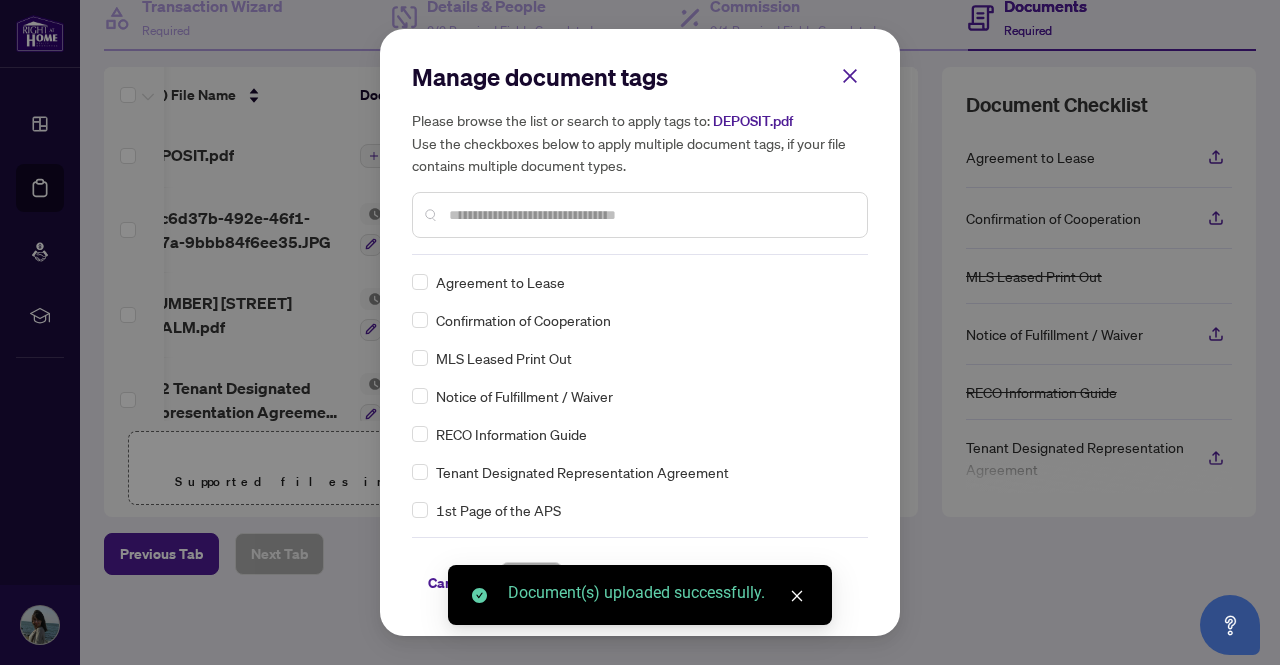 click on "Manage document tags Please browse the list or search to apply tags to:   DEPOSIT.pdf   Use the checkboxes below to apply multiple document tags, if your file contains multiple document types.   Agreement to Lease Confirmation of Cooperation MLS Leased Print Out Notice of Fulfillment / Waiver RECO Information Guide Tenant Designated Representation Agreement 1st Page of the APS Advance Paperwork Agent Correspondence Agreement of Assignment of Purchase and Sale Agreement of Purchase and Sale Agreement to Cooperate /Broker Referral Articles of Incorporation Back to Vendor Letter Belongs to Another Transaction Builder's Consent Buyer Designated Representation Agreement Buyer Designated Representation Agreement Buyers Lawyer Information Certificate of Estate Trustee(s) Client Refused to Sign Closing Date Change Co-op Brokerage Commission Statement Co-op EFT Co-operating Indemnity Agreement Commission Adjustment Commission Agreement Commission Calculation Commission Statement Sent Commission Waiver Letter Duplicate" at bounding box center [640, 332] 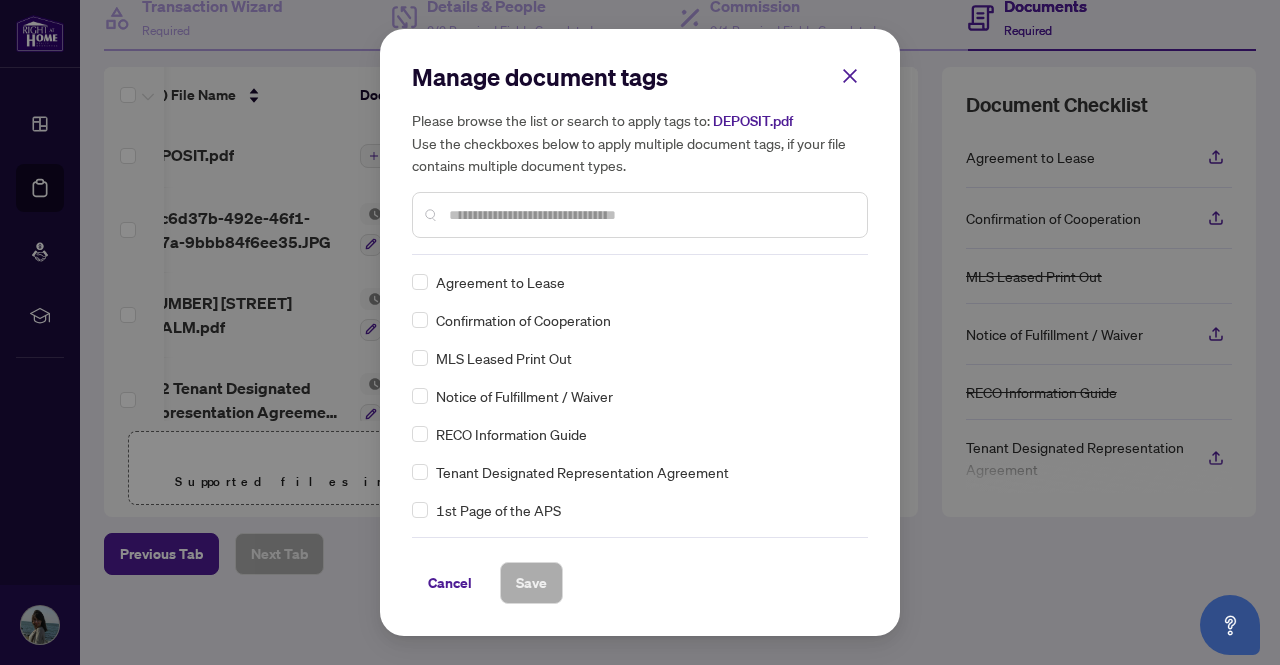 click at bounding box center (650, 215) 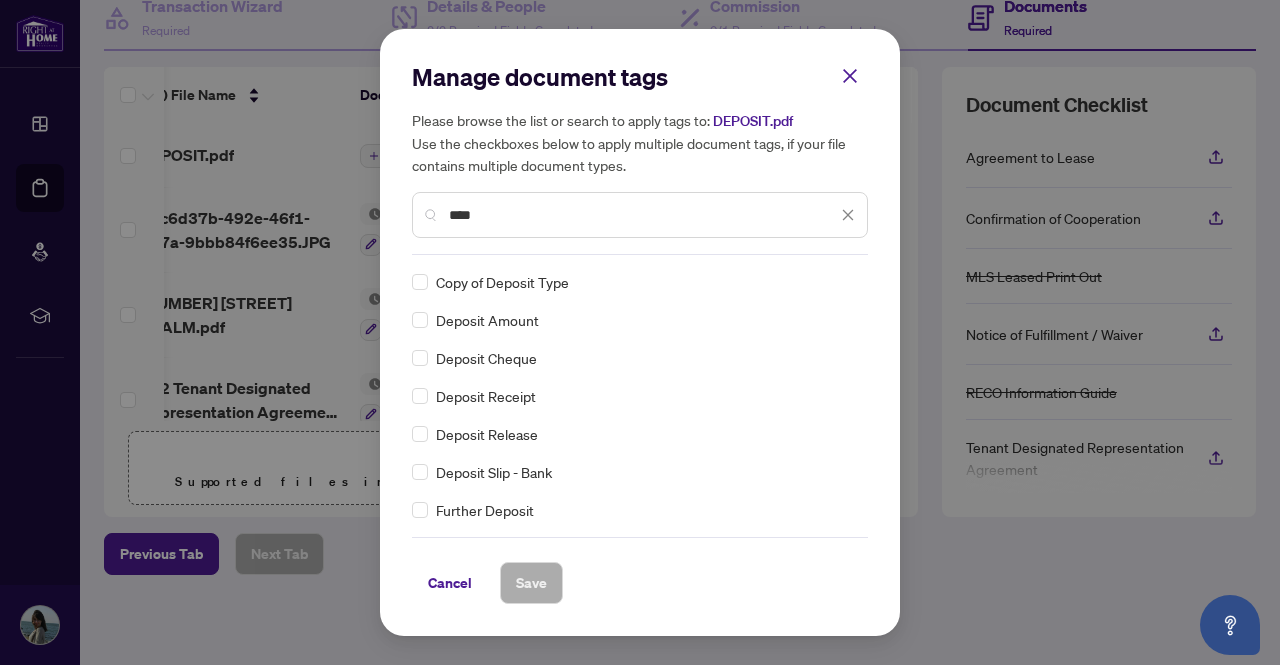 type on "****" 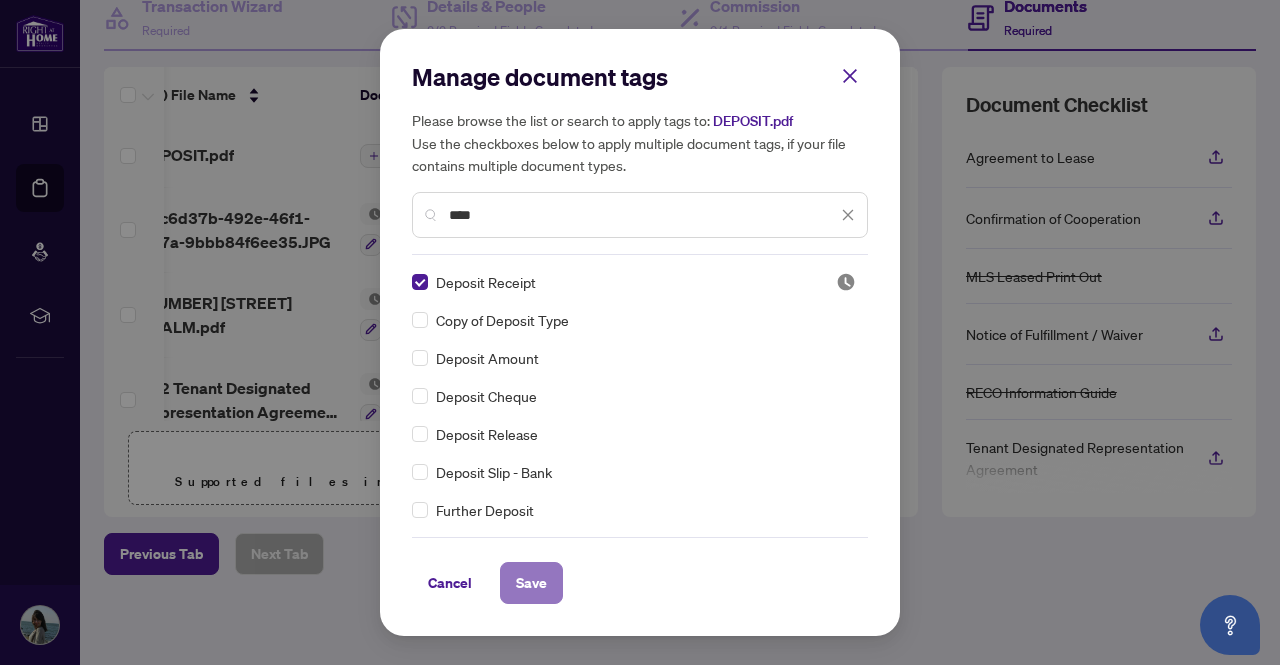 click on "Save" at bounding box center [531, 583] 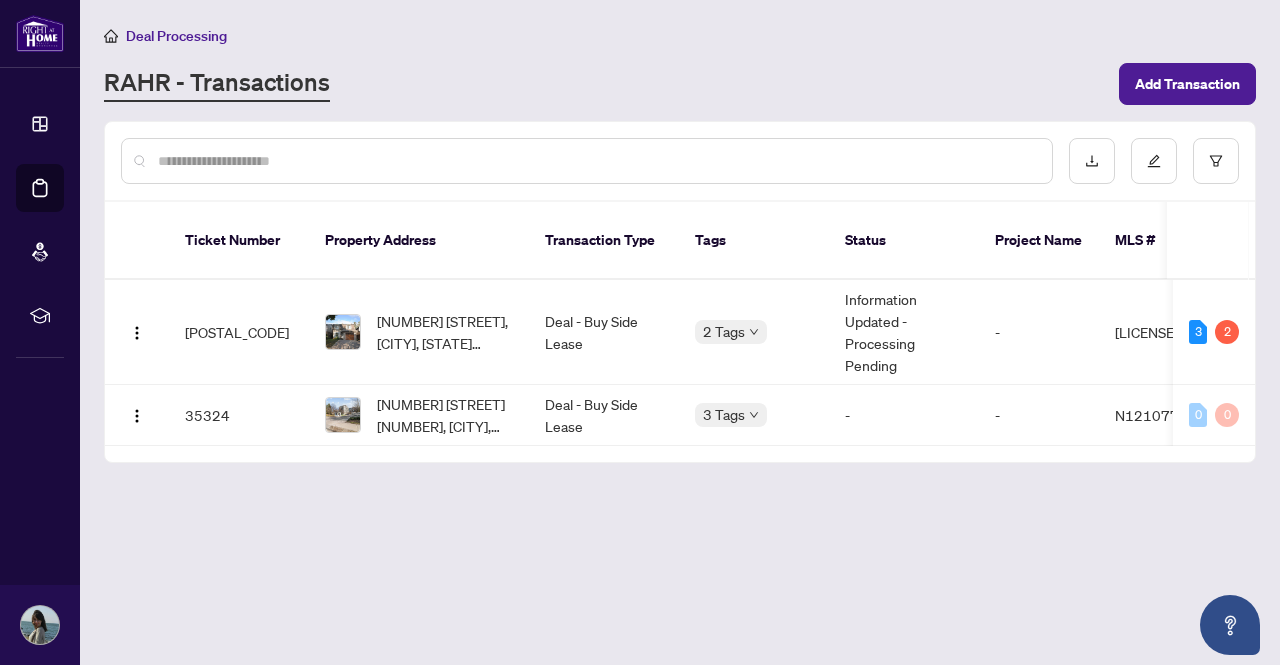 scroll, scrollTop: 0, scrollLeft: 0, axis: both 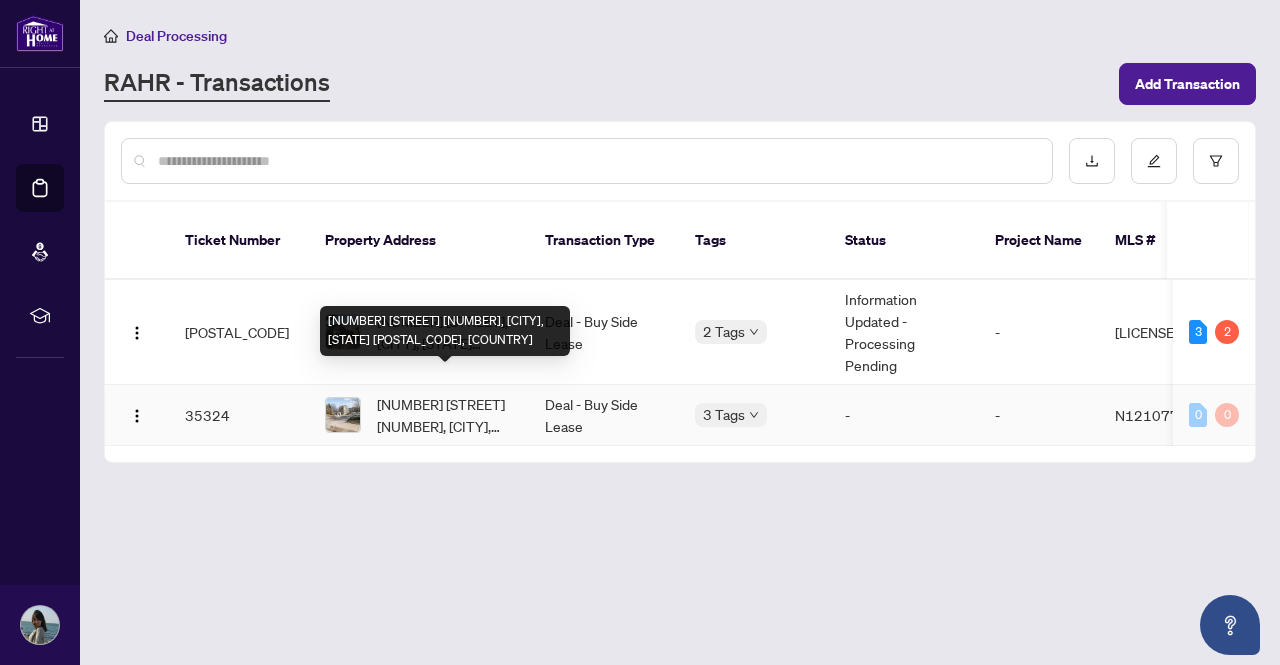 click on "[NUMBER] [STREET] [NUMBER], [CITY], [STATE] [POSTAL_CODE], [COUNTRY]" at bounding box center (445, 415) 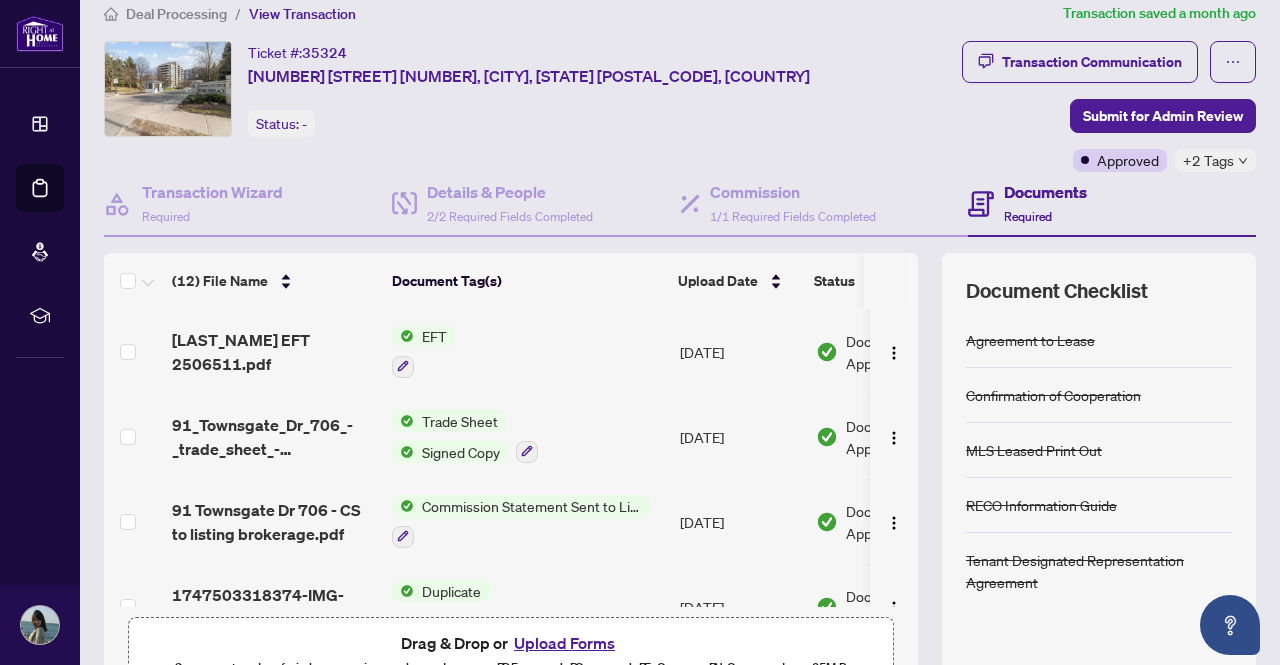 scroll, scrollTop: 37, scrollLeft: 0, axis: vertical 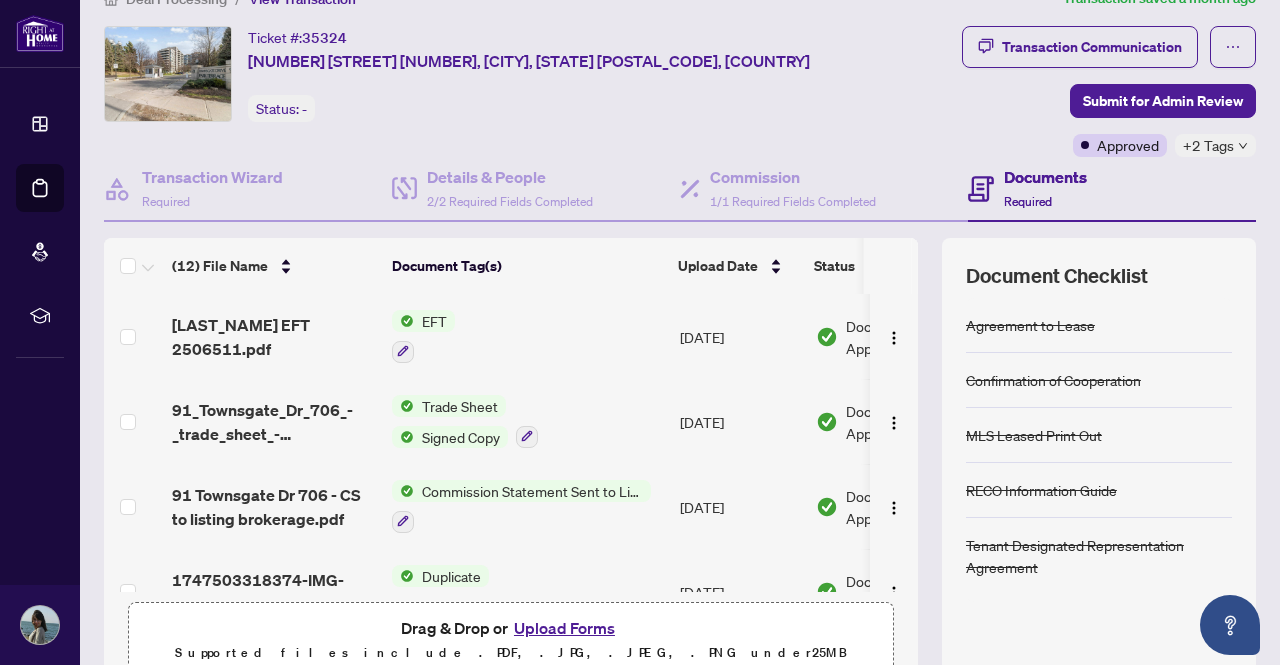 click on "(12) File Name Document Tag(s) Upload Date Status Rabias EFT 2506511.pdf EFT [DATE] Document Approved 91_Townsgate_Dr_706_-_trade_sheet_-_Rabia_to_Review.pdf Trade Sheet Signed Copy [DATE] Document Approved 91 Townsgate Dr 706 - CS to listing brokerage.pdf Commission Statement Sent to Listing Brokerage [DATE] Document Approved 1747503318374-IMG-20250512-WA0001.jpg Duplicate [DATE] Document Approved 91 TOWNSGATE Rental Application - Residential 1 - PropTx-OREA TRREB_CLAR_LSTAR_2024-06-27 20_02_06.pdf 410 Rental Application - Residential [DATE] Document Approved IMG-20250512-WA0001.jpg Copy of Deposit Type Deposit Slip - Bank [DATE] Document Approved - REALM.pdf MLS Leased Print Out [DATE] Document Approved 640_Trade_Record_Sheet_-_PropTx-OREA.pdf 640 Trade Record Sheet [DATE] Document Approved deposit receipt 91 townsgate_250513_101806.pdf Deposit Receipt [DATE] Document Approved Reco Information Guide - RECO Forms_2025-05-17 13_15_03.pdf + 2" at bounding box center [680, 463] 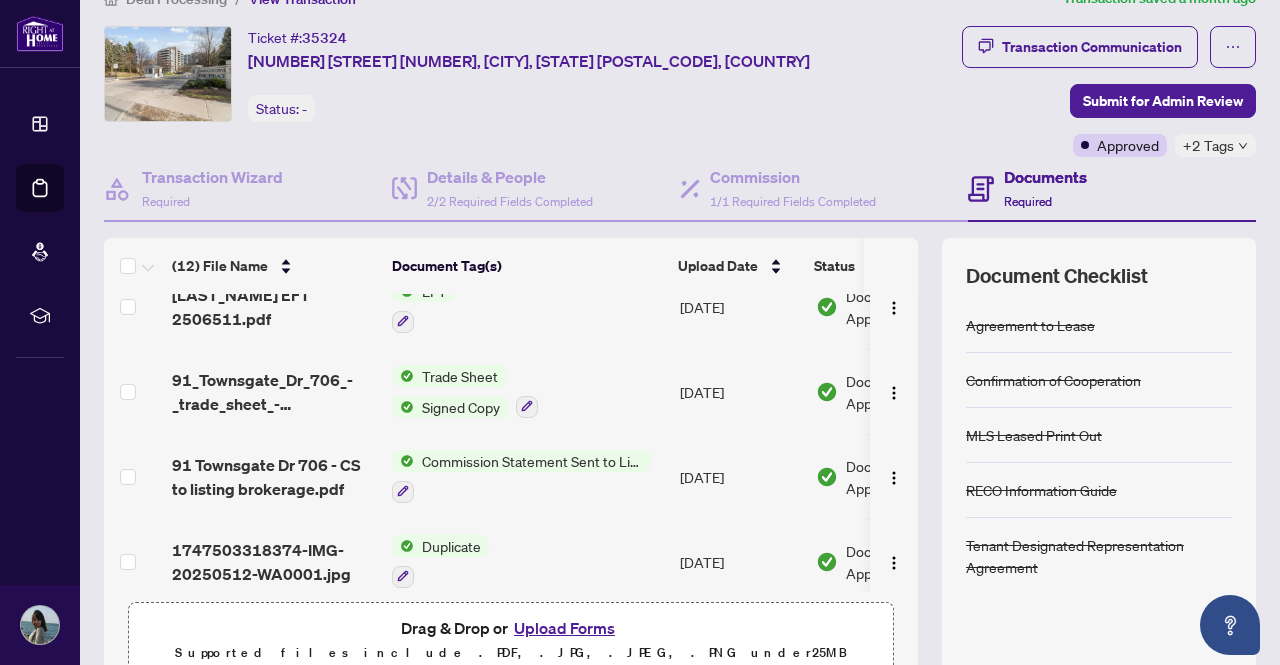 scroll, scrollTop: 46, scrollLeft: 0, axis: vertical 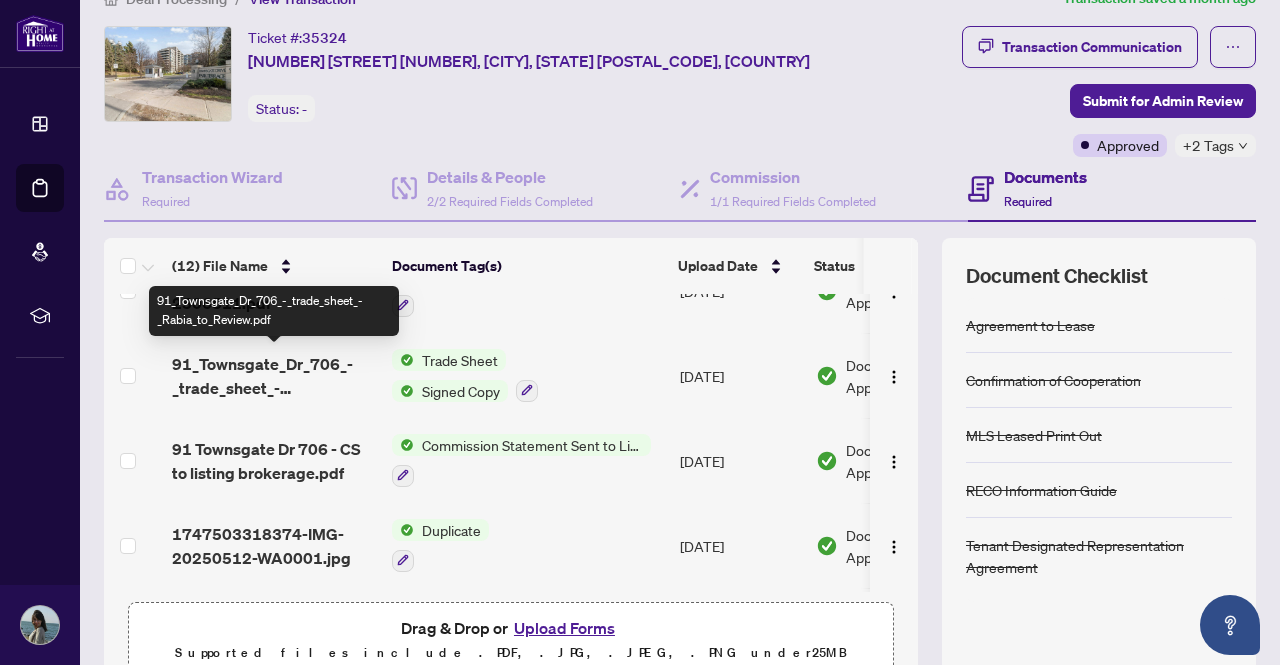 click on "91_Townsgate_Dr_706_-_trade_sheet_-_Rabia_to_Review.pdf" at bounding box center [274, 376] 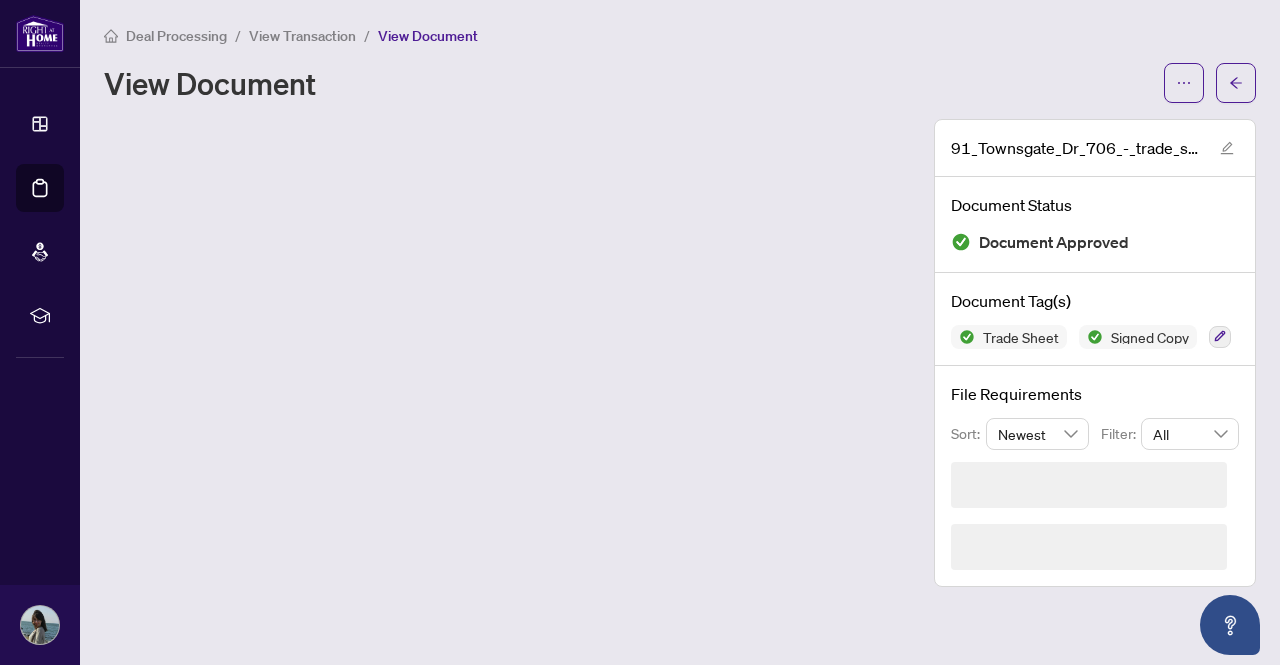 scroll, scrollTop: 0, scrollLeft: 0, axis: both 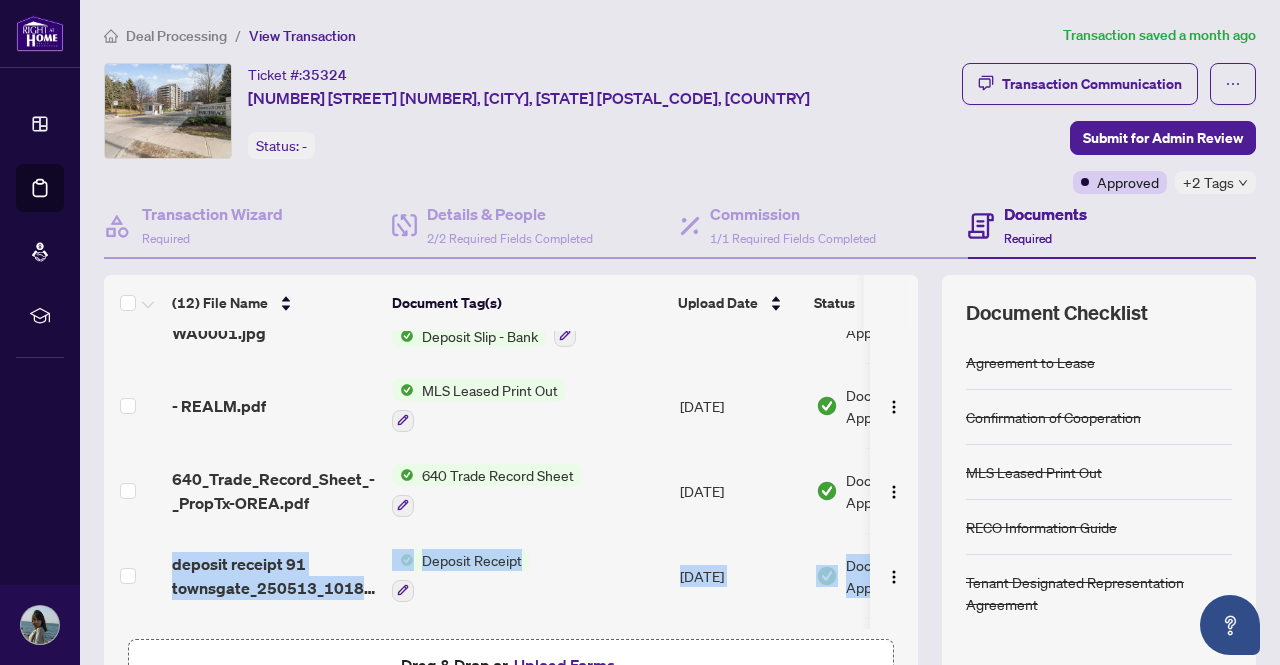drag, startPoint x: 905, startPoint y: 499, endPoint x: 903, endPoint y: 573, distance: 74.02702 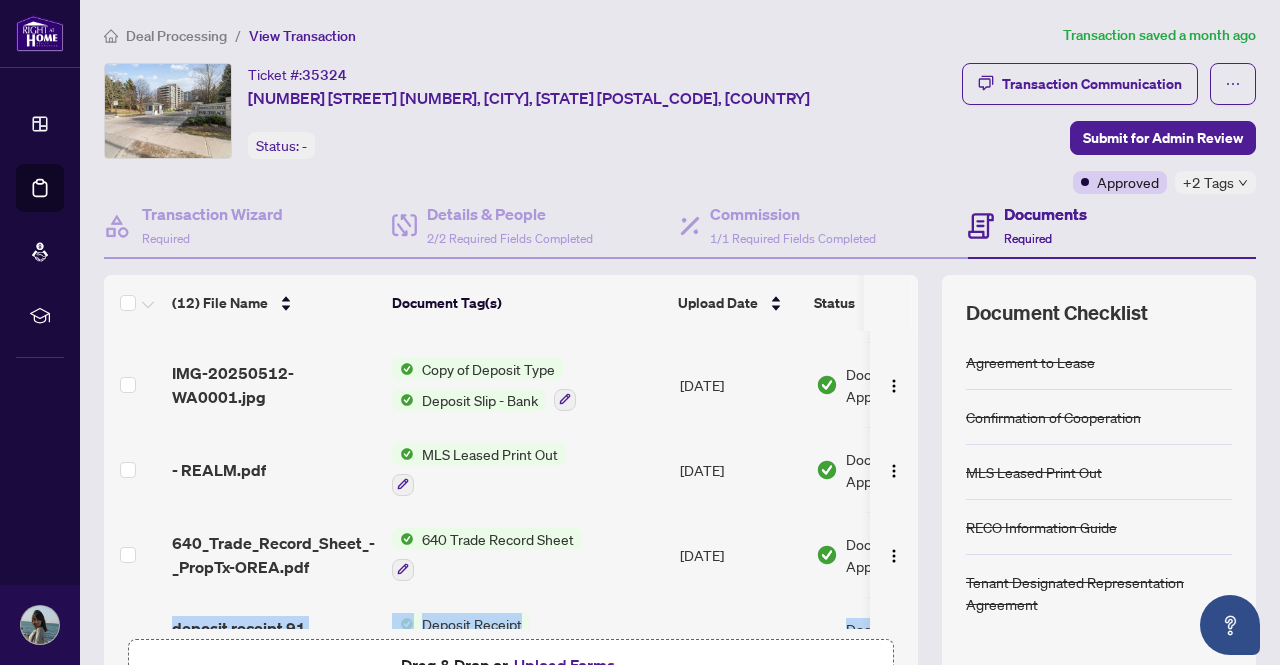 scroll, scrollTop: 390, scrollLeft: 0, axis: vertical 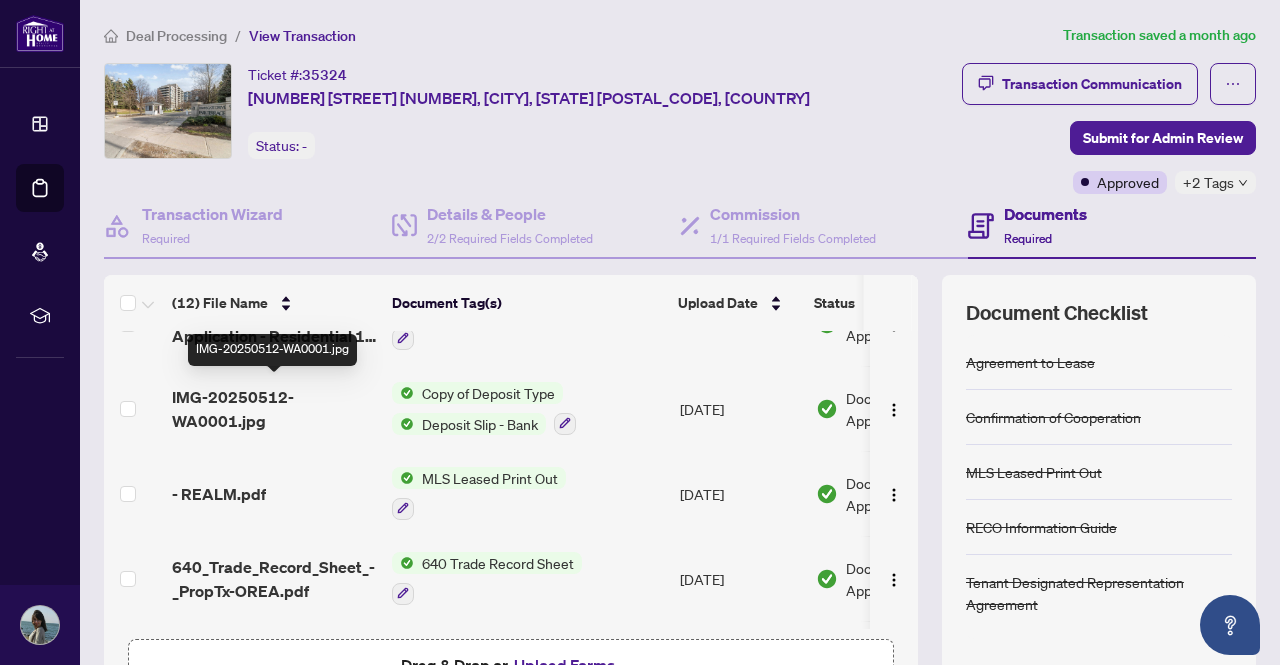 click on "IMG-20250512-WA0001.jpg" at bounding box center (274, 409) 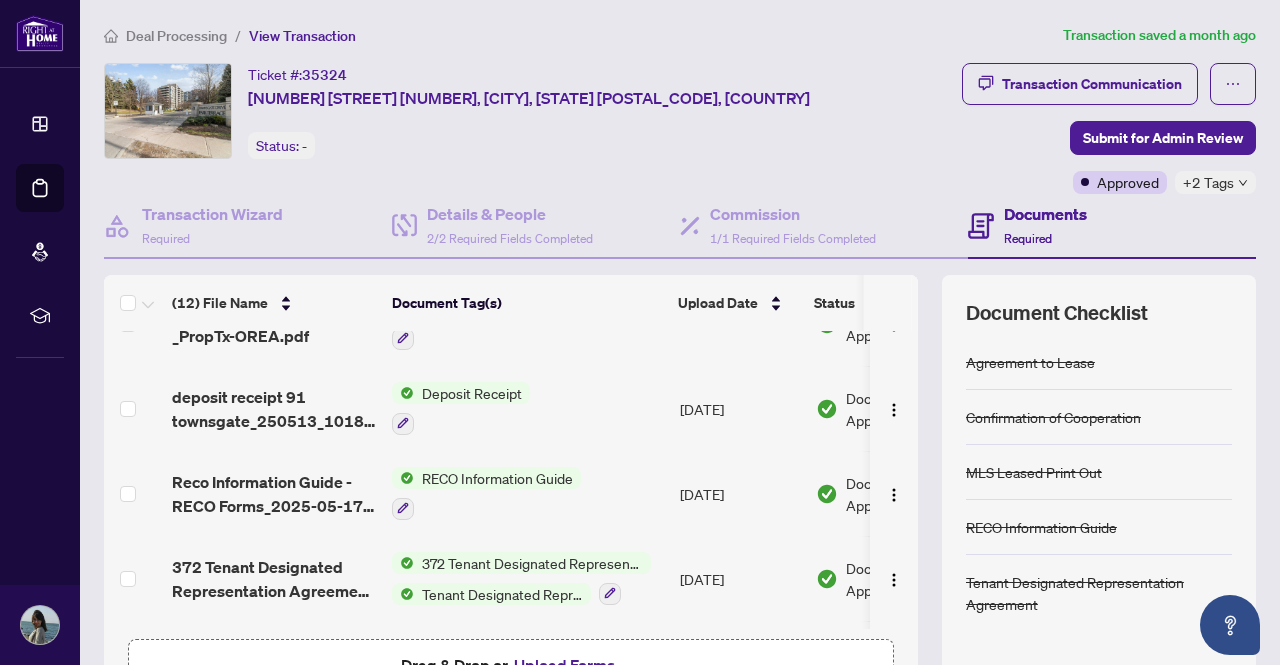 scroll, scrollTop: 721, scrollLeft: 0, axis: vertical 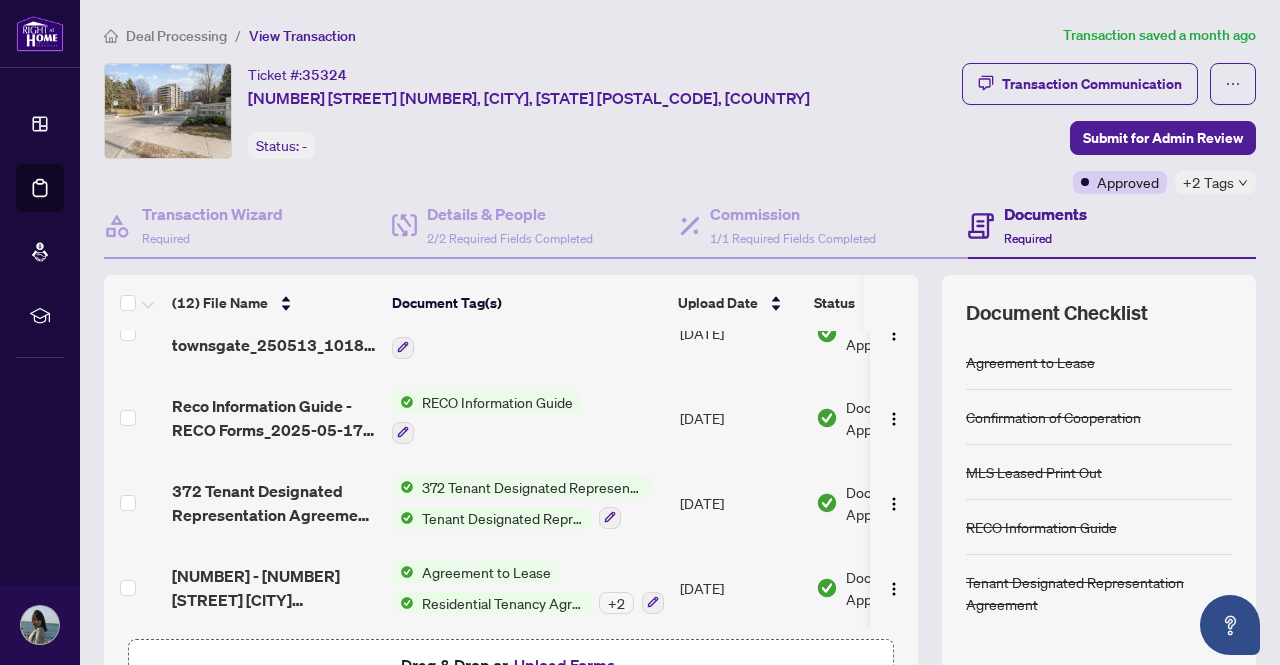 click on "Agreement to Lease" at bounding box center [486, 572] 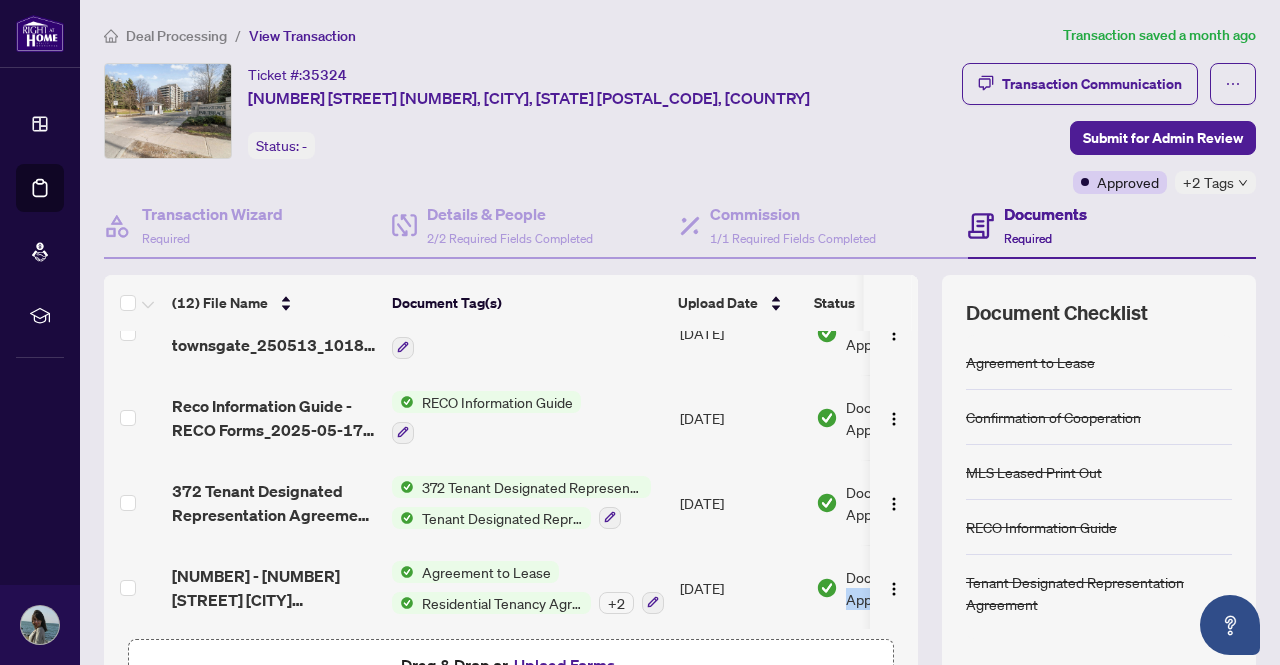 drag, startPoint x: 902, startPoint y: 589, endPoint x: 902, endPoint y: 565, distance: 24 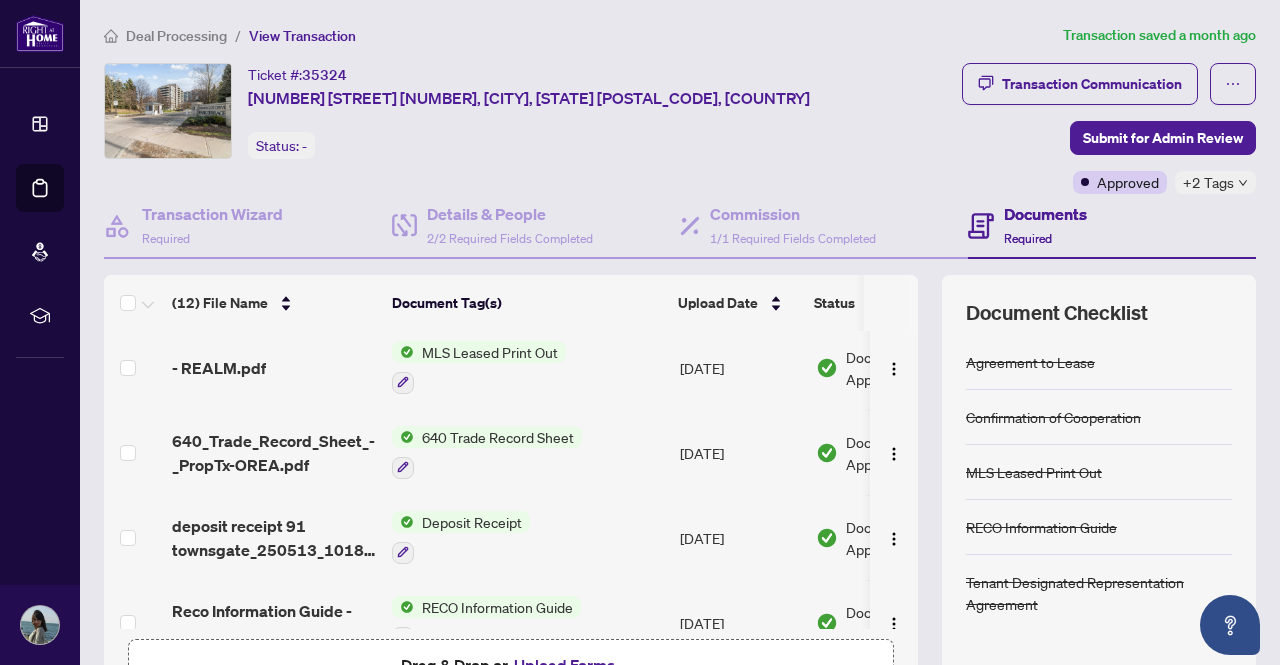 scroll, scrollTop: 490, scrollLeft: 0, axis: vertical 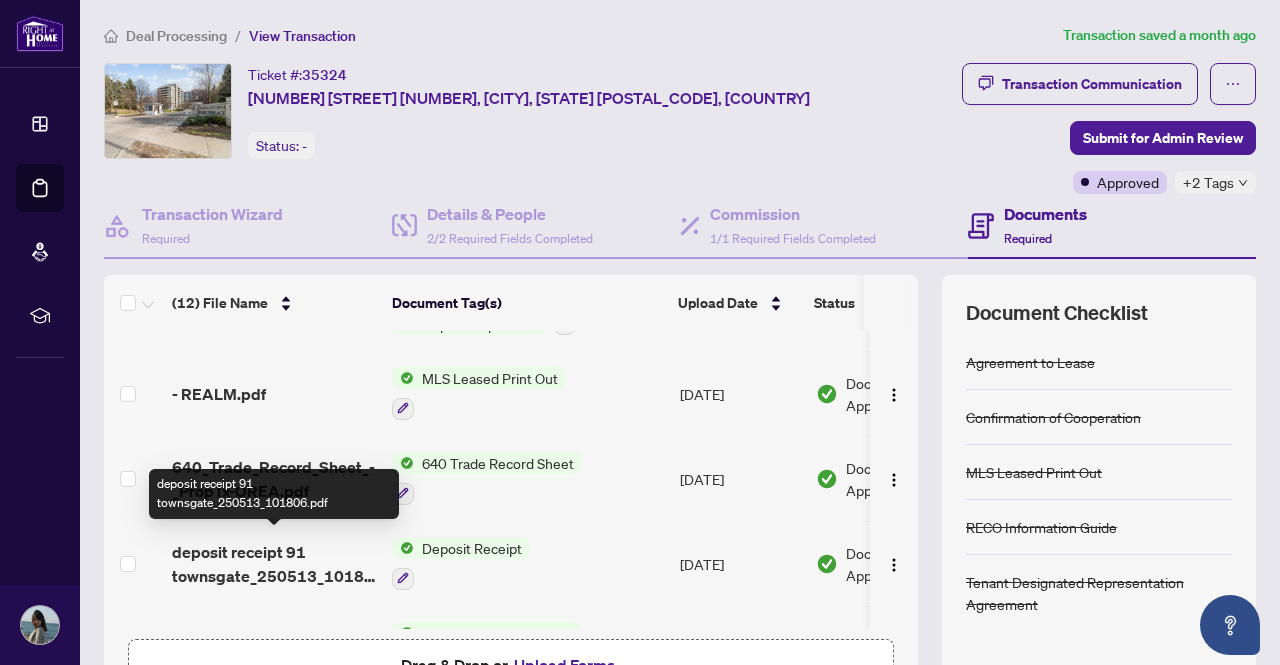 click on "deposit receipt 91 townsgate_250513_101806.pdf" at bounding box center (274, 564) 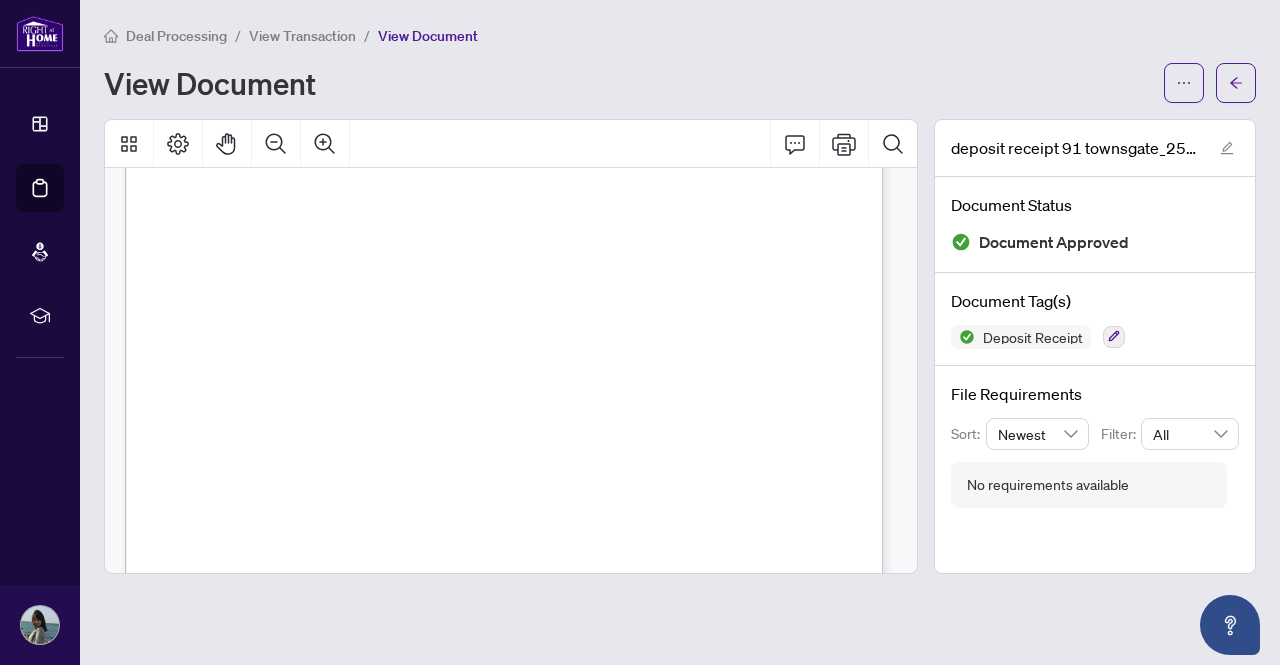 scroll, scrollTop: 24, scrollLeft: 0, axis: vertical 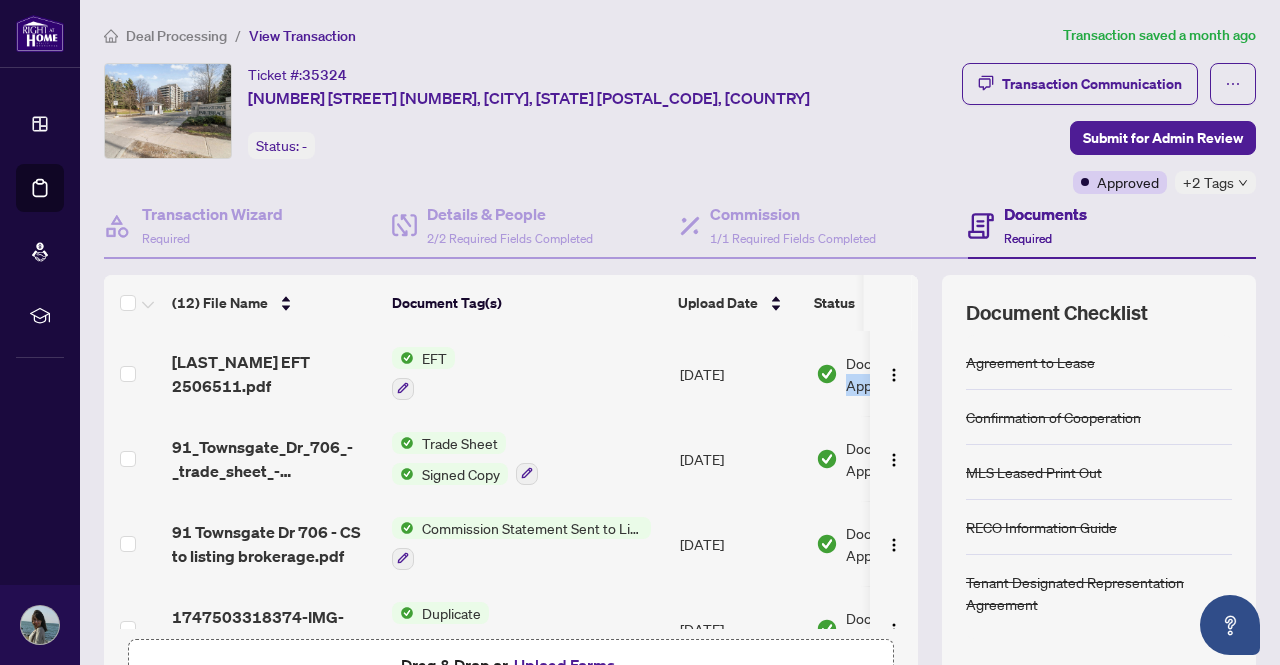drag, startPoint x: 902, startPoint y: 360, endPoint x: 899, endPoint y: 391, distance: 31.144823 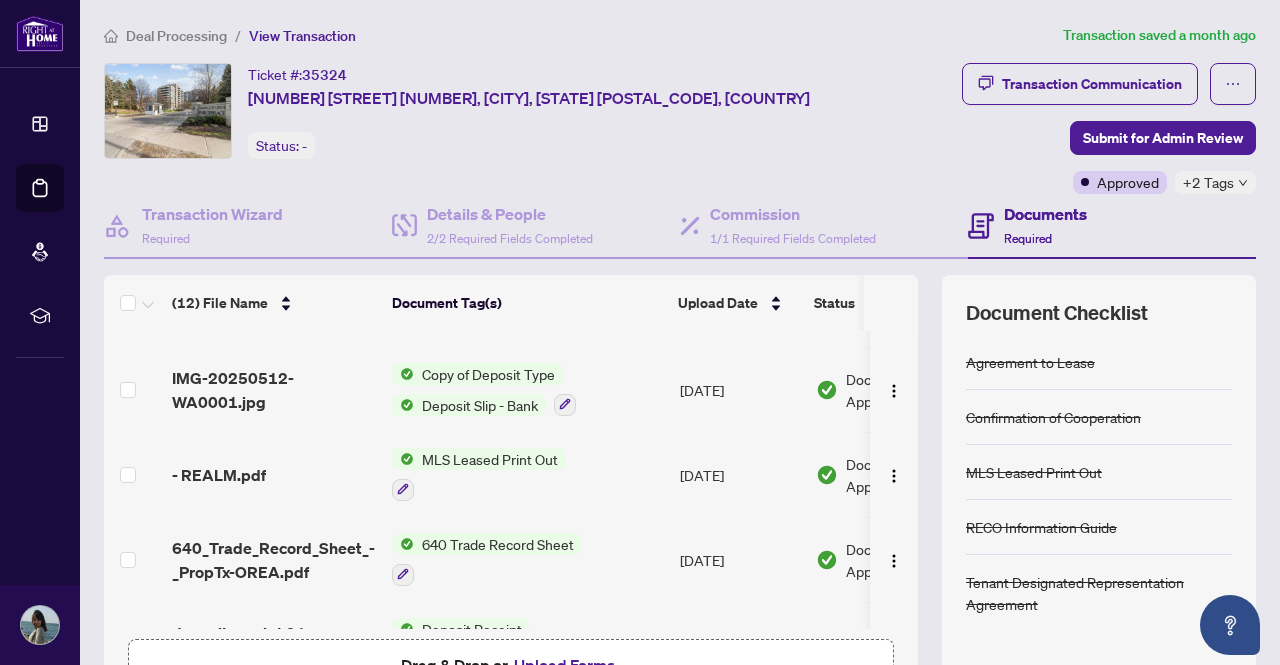 scroll, scrollTop: 189, scrollLeft: 0, axis: vertical 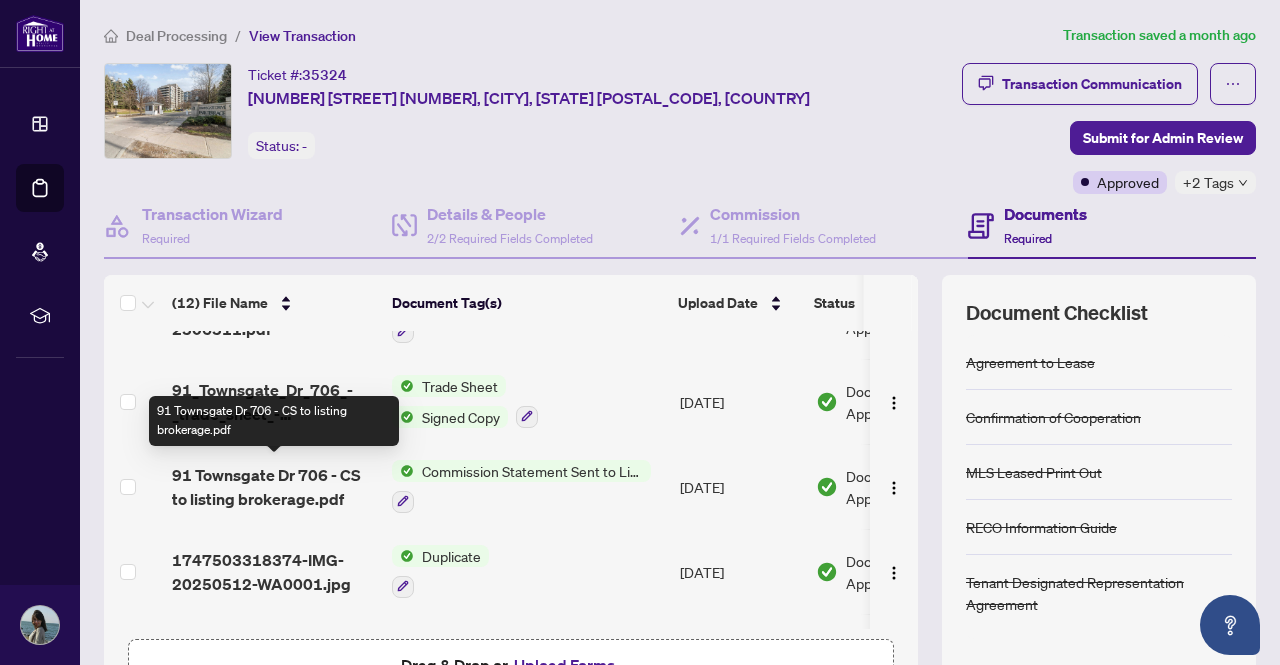 click on "91 Townsgate Dr 706 - CS to listing brokerage.pdf" at bounding box center [274, 487] 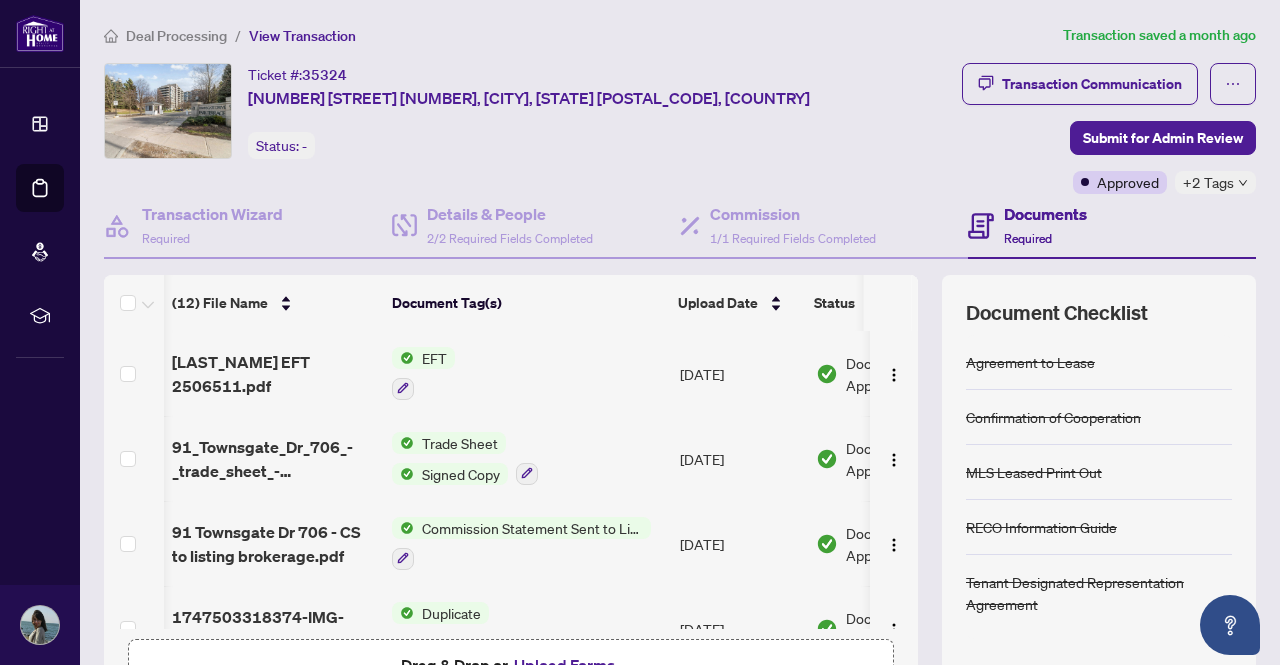 scroll, scrollTop: 0, scrollLeft: 128, axis: horizontal 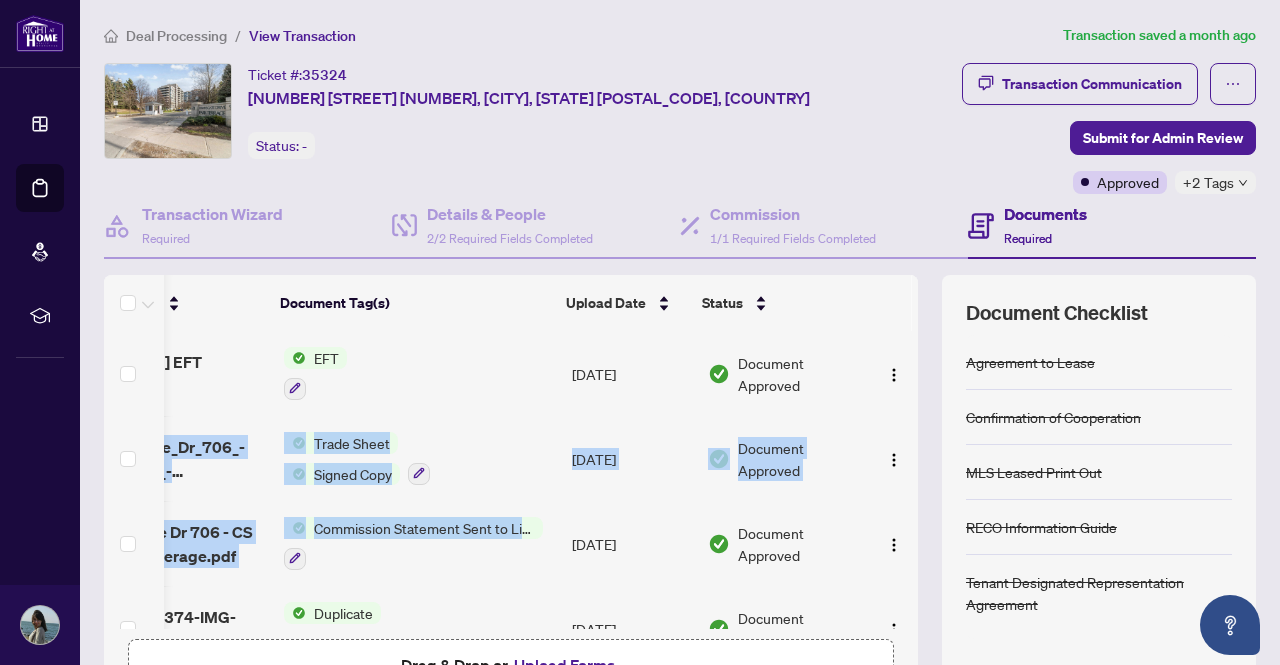 drag, startPoint x: 904, startPoint y: 373, endPoint x: 541, endPoint y: 505, distance: 386.2551 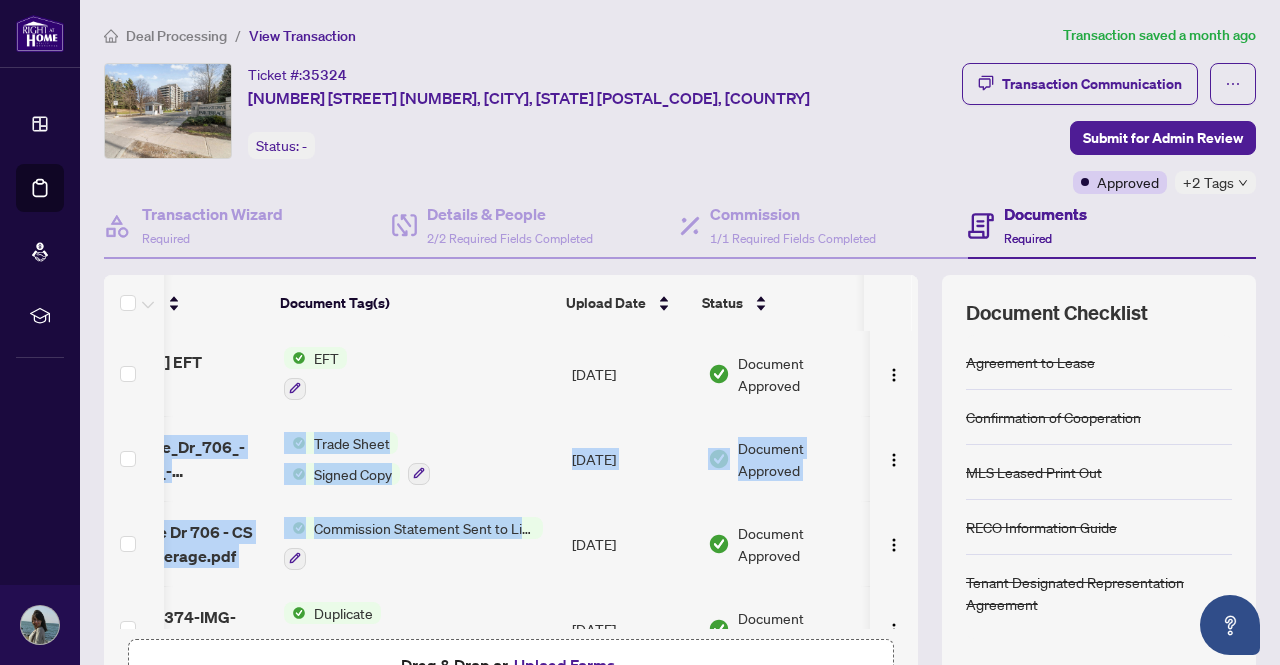 scroll, scrollTop: 0, scrollLeft: 0, axis: both 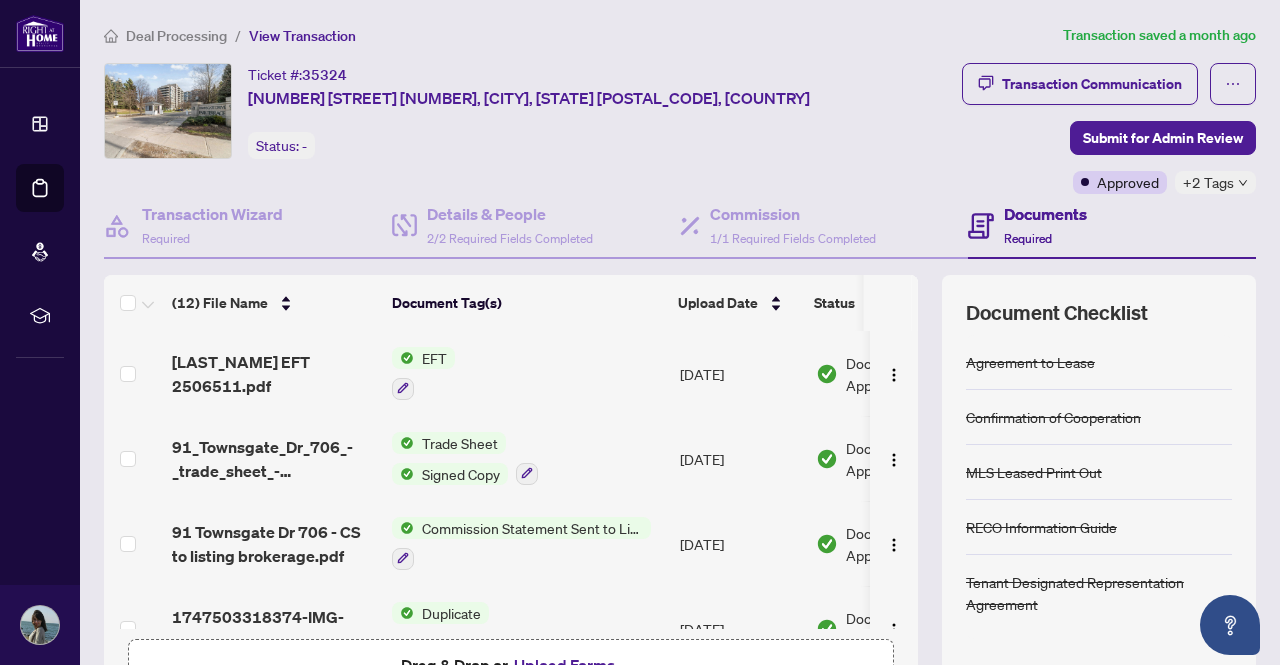 click on "Transaction Wizard Required Details & People 2/2 Required Fields Completed Commission 1/1 Required Fields Completed Documents Required (12) File Name Document Tag(s) Upload Date Status Rabias EFT 2506511.pdf EFT [DATE] Document Approved 91_Townsgate_Dr_706_-_trade_sheet_-_Rabia_to_Review.pdf Trade Sheet Signed Copy [DATE] Document Approved 91 Townsgate Dr 706 - CS to listing brokerage.pdf Commission Statement Sent to Listing Brokerage [DATE] Document Approved 1747503318374-IMG-20250512-WA0001.jpg Duplicate [DATE] Document Approved 91 TOWNSGATE Rental Application - Residential 1 - PropTx-OREA TRREB_CLAR_LSTAR_2024-06-27 20_02_06.pdf 410 Rental Application - Residential [DATE] Document Approved IMG-20250512-WA0001.jpg Copy of Deposit Type Deposit Slip - Bank [DATE] Document Approved - REALM.pdf MLS Leased Print Out [DATE] Document Approved 640_Trade_Record_Sheet_-_PropTx-OREA.pdf 640 Trade Record Sheet [DATE] Document Approved Deposit Receipt May/17/2025 Document Approved Reco Information Guide - RECO Forms_2025-05-17 13_15_03.pdf + 2" at bounding box center [680, 459] 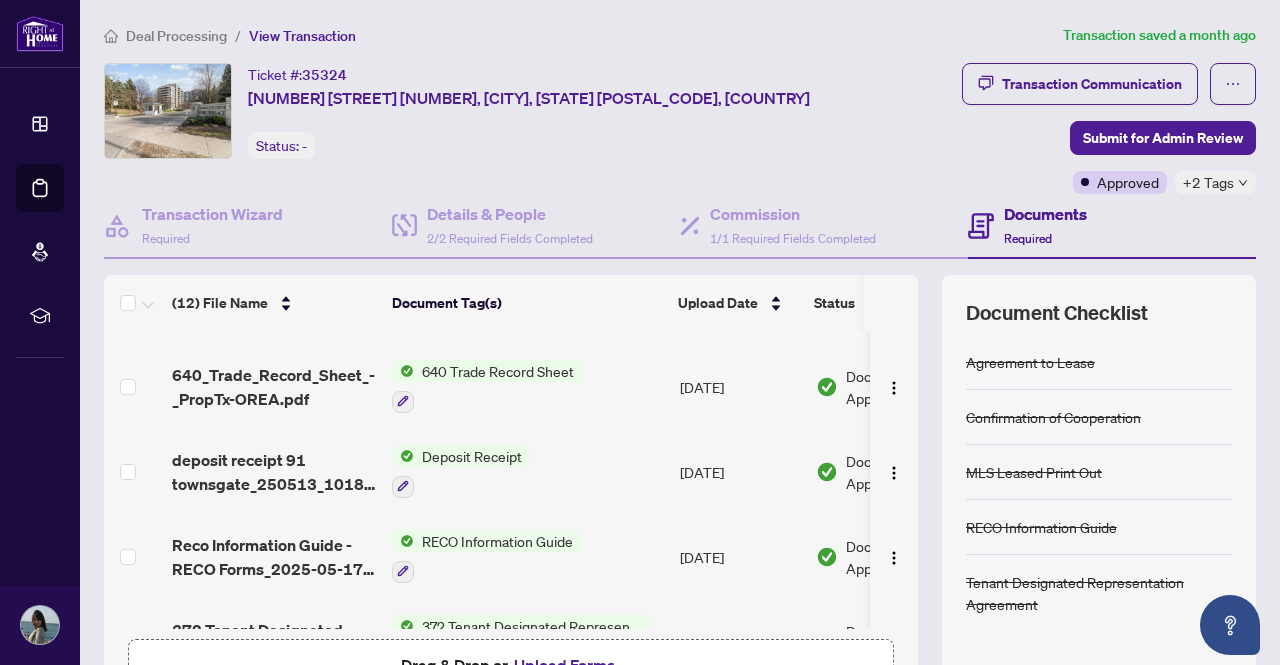 scroll, scrollTop: 584, scrollLeft: 0, axis: vertical 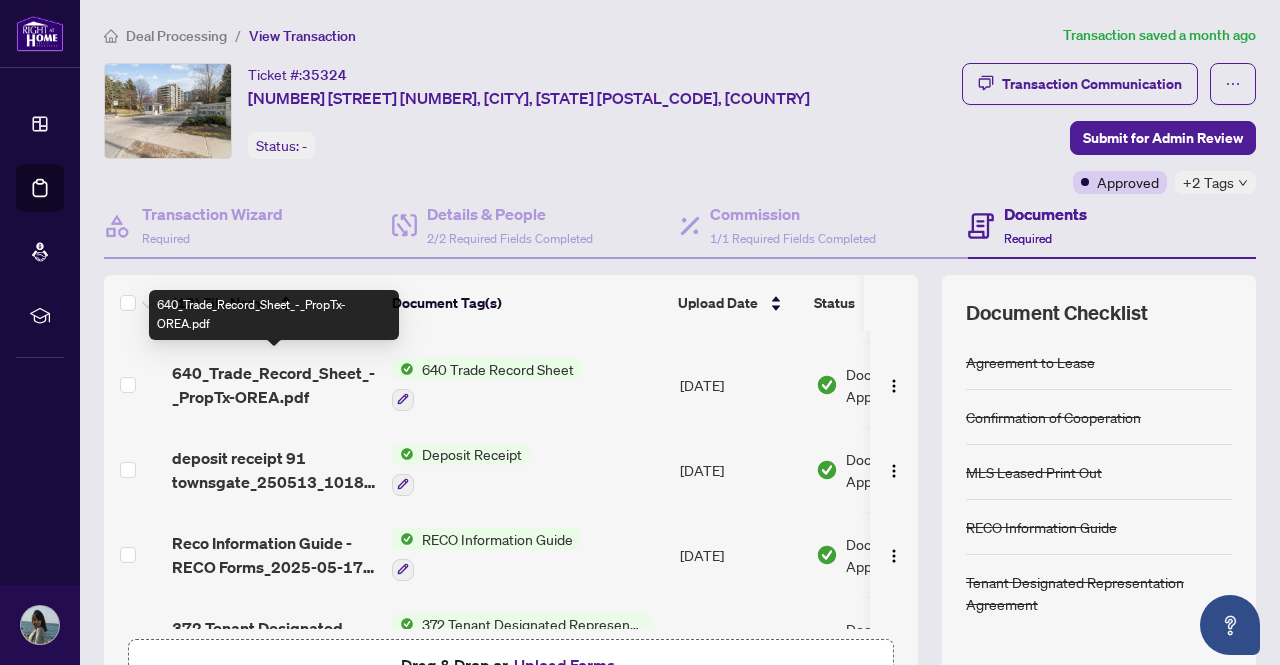 click on "640_Trade_Record_Sheet_-_PropTx-OREA.pdf" at bounding box center [274, 385] 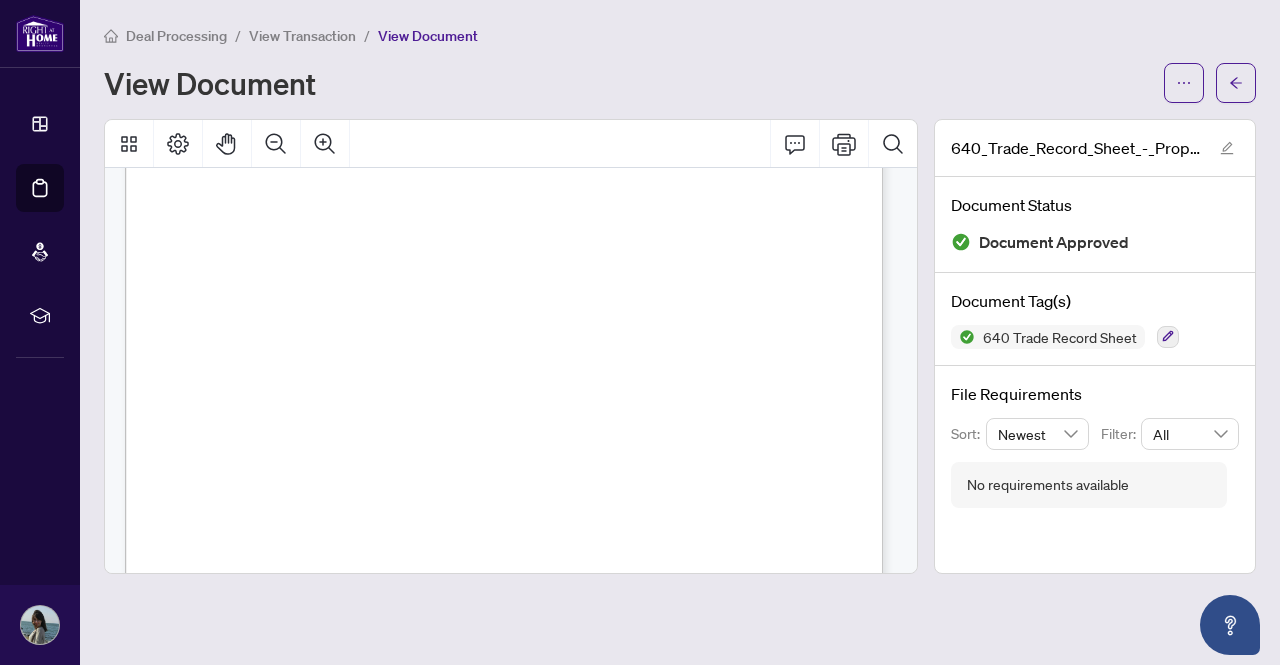 scroll, scrollTop: 0, scrollLeft: 0, axis: both 